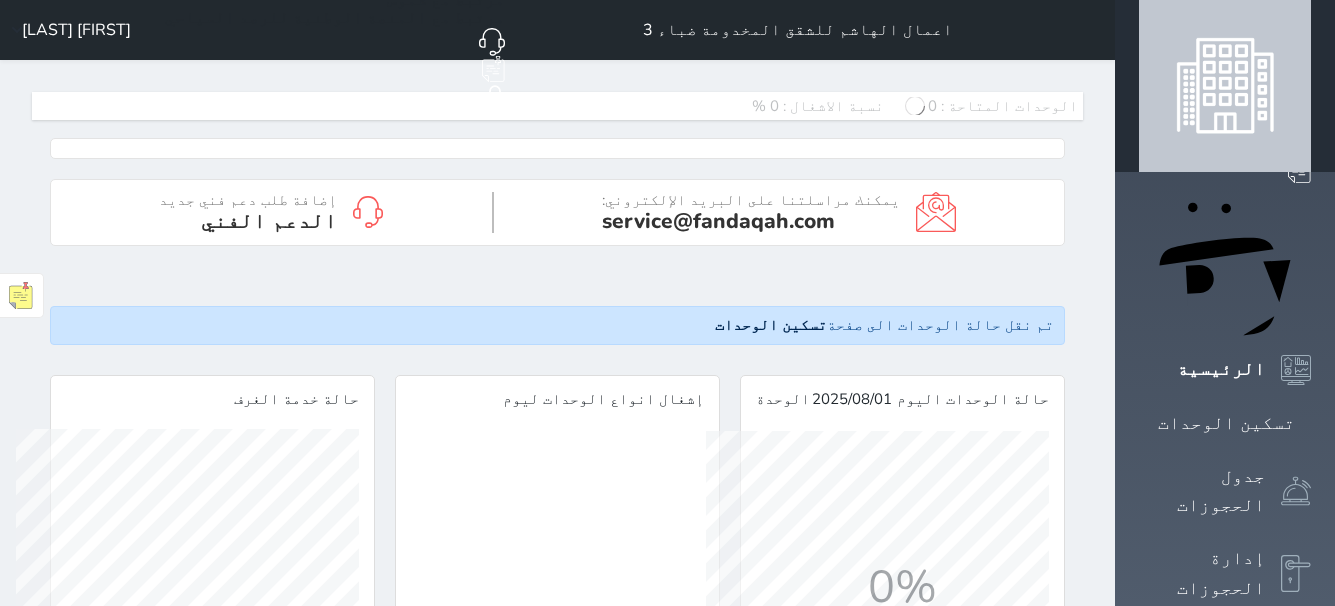 scroll, scrollTop: 0, scrollLeft: 0, axis: both 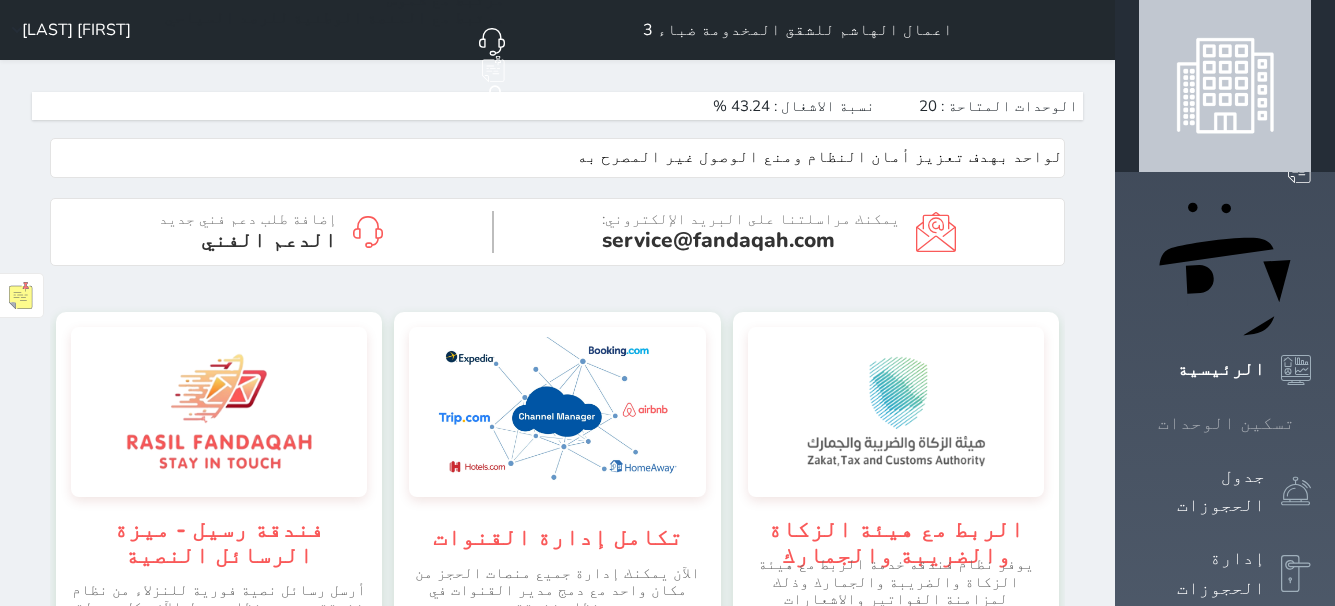 click on "تسكين الوحدات" at bounding box center [1226, 423] 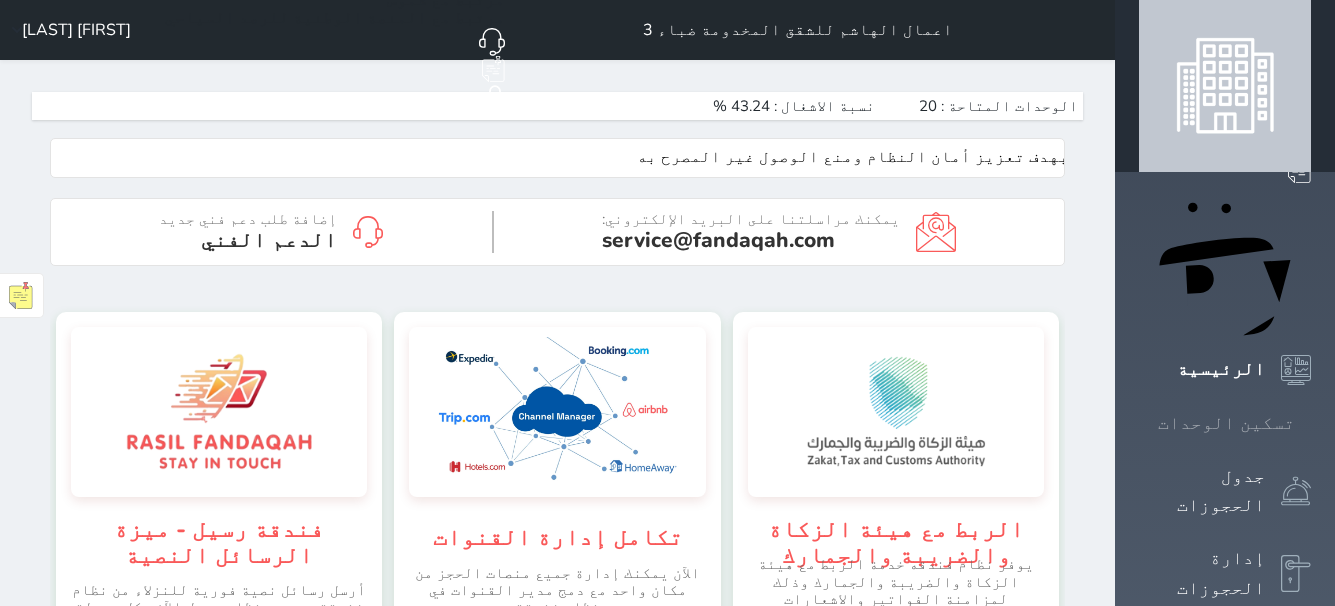 scroll, scrollTop: 0, scrollLeft: 0, axis: both 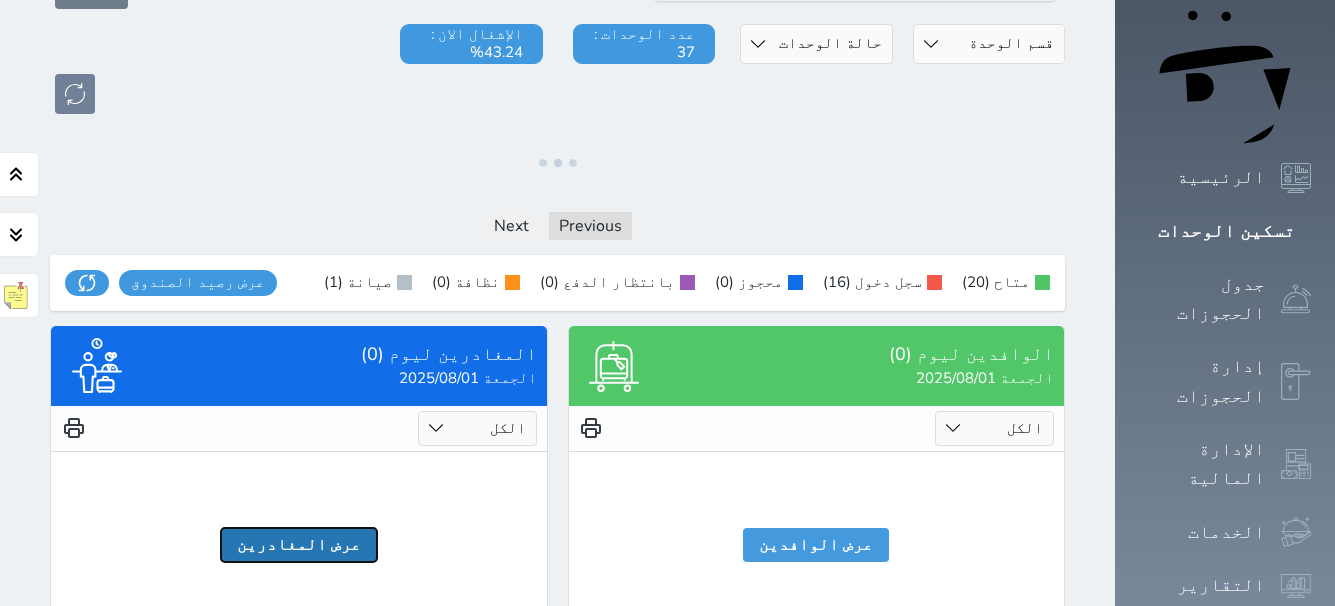 click on "عرض المغادرين" at bounding box center [299, 545] 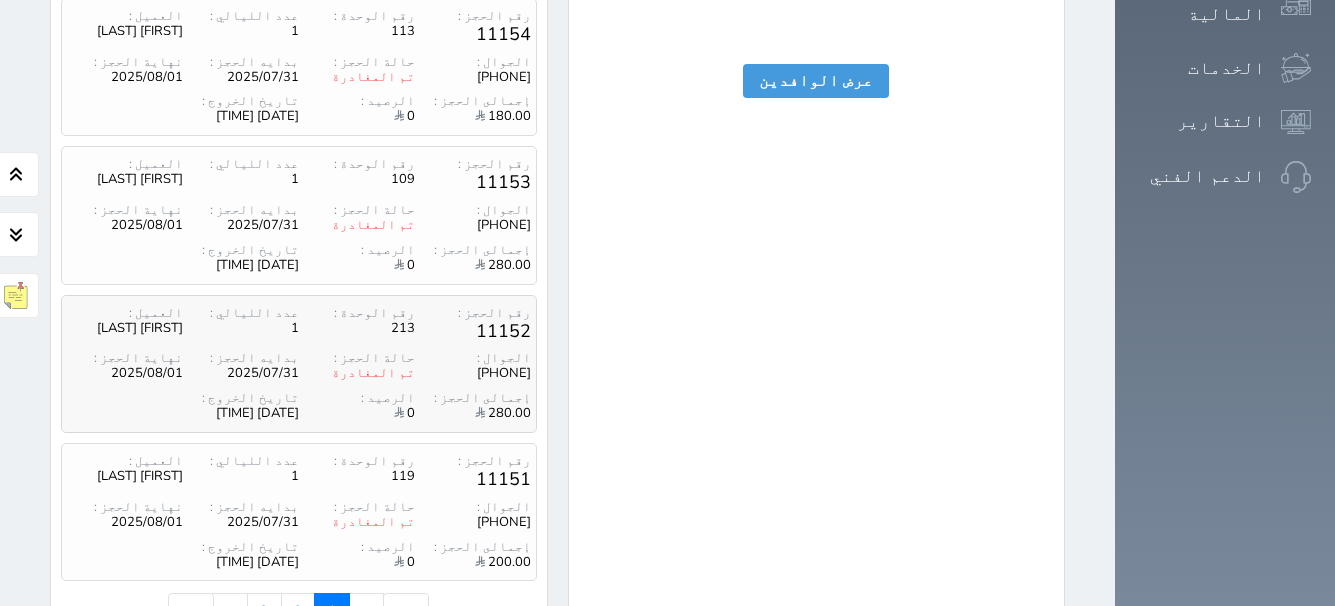 scroll, scrollTop: 691, scrollLeft: 0, axis: vertical 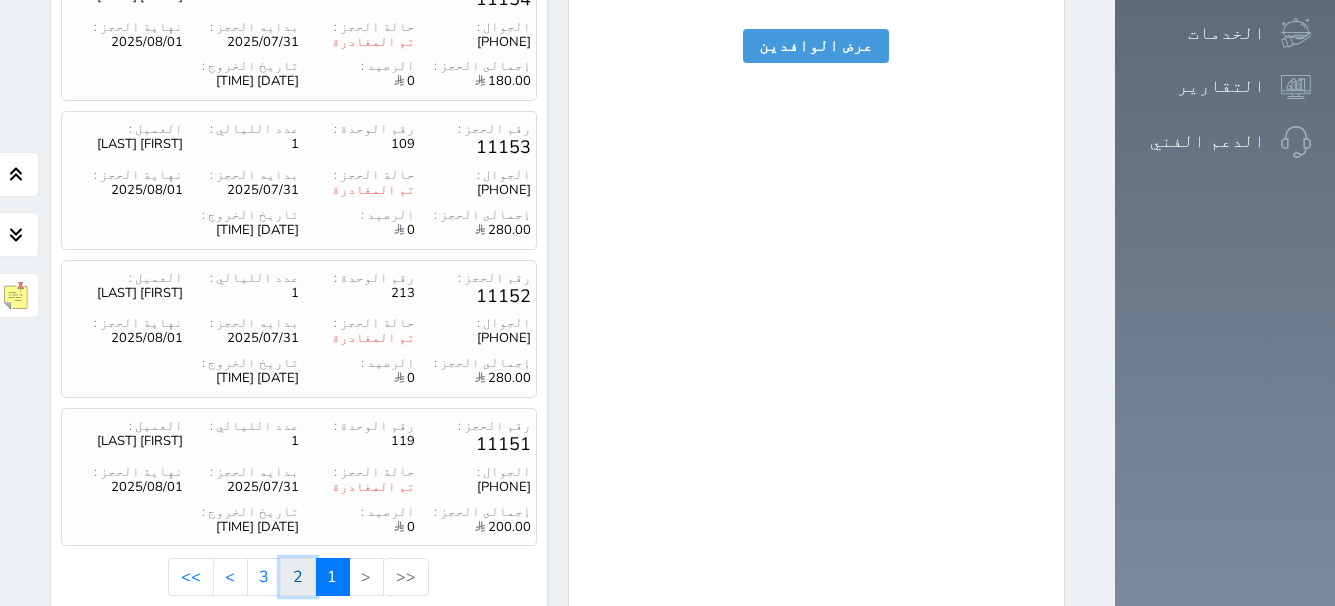 click on "2" at bounding box center (298, 577) 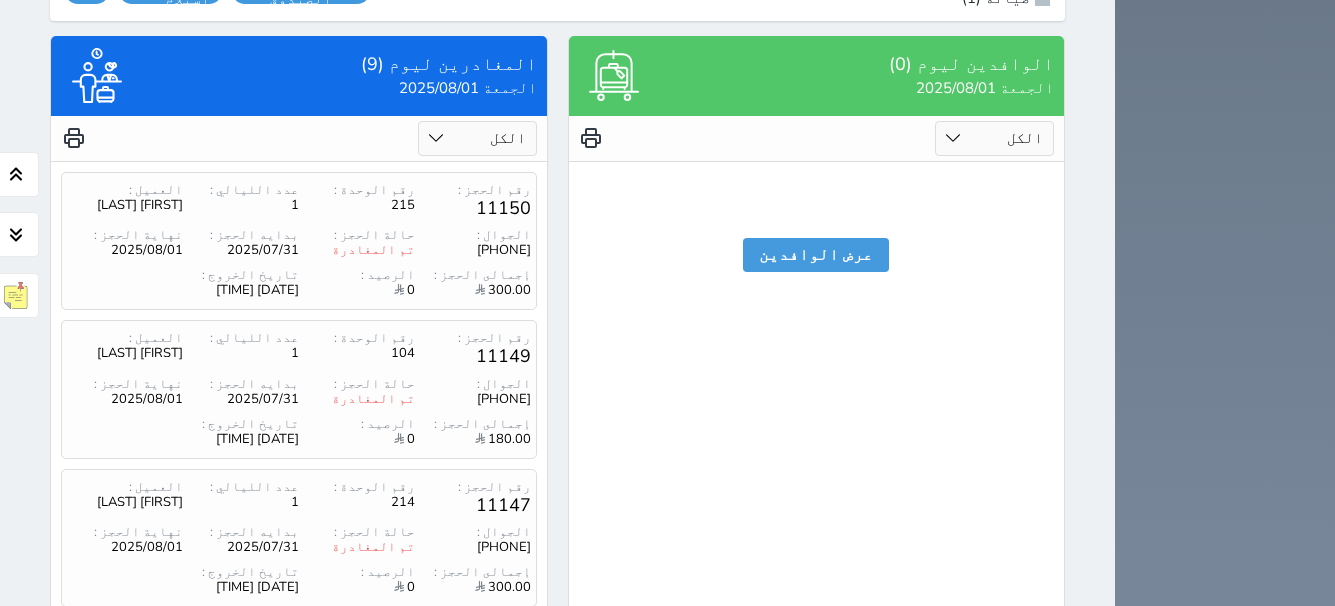 scroll, scrollTop: 2097, scrollLeft: 0, axis: vertical 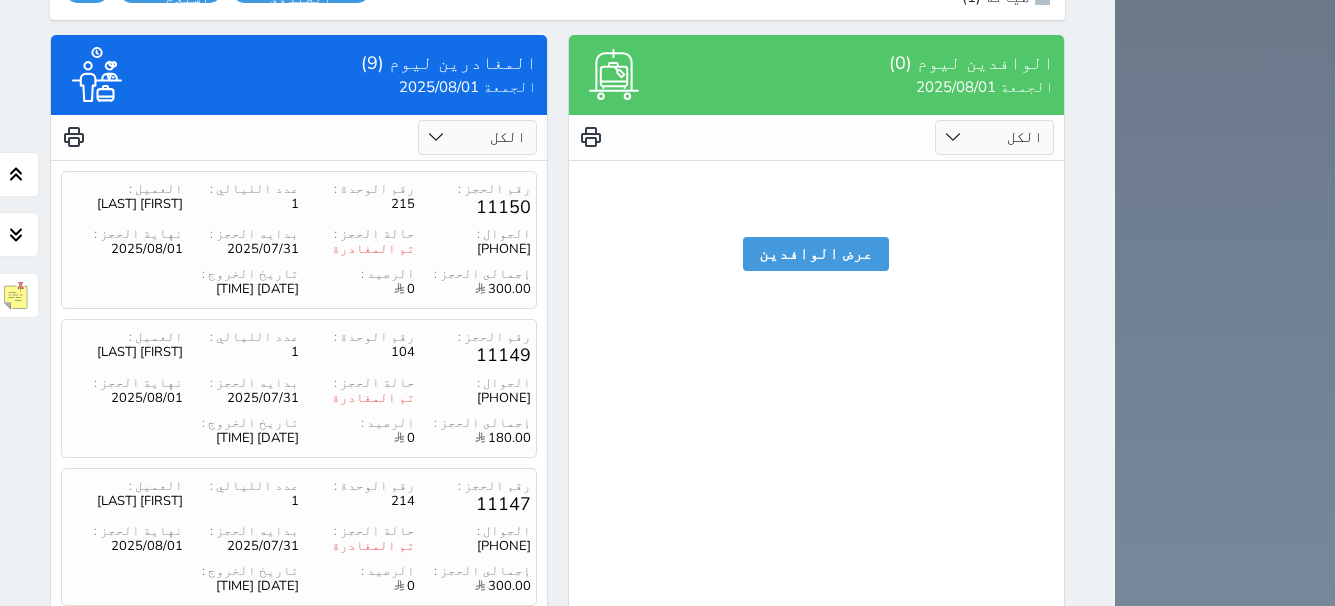 click on "3" at bounding box center [264, 785] 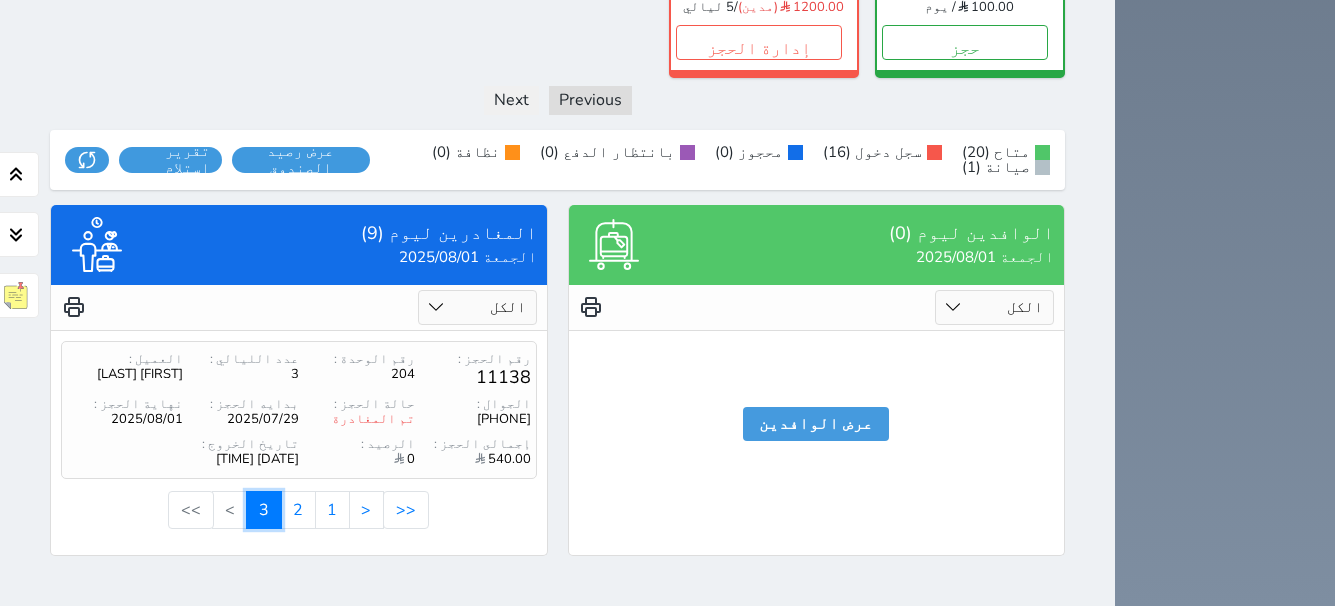 scroll, scrollTop: 1642, scrollLeft: 0, axis: vertical 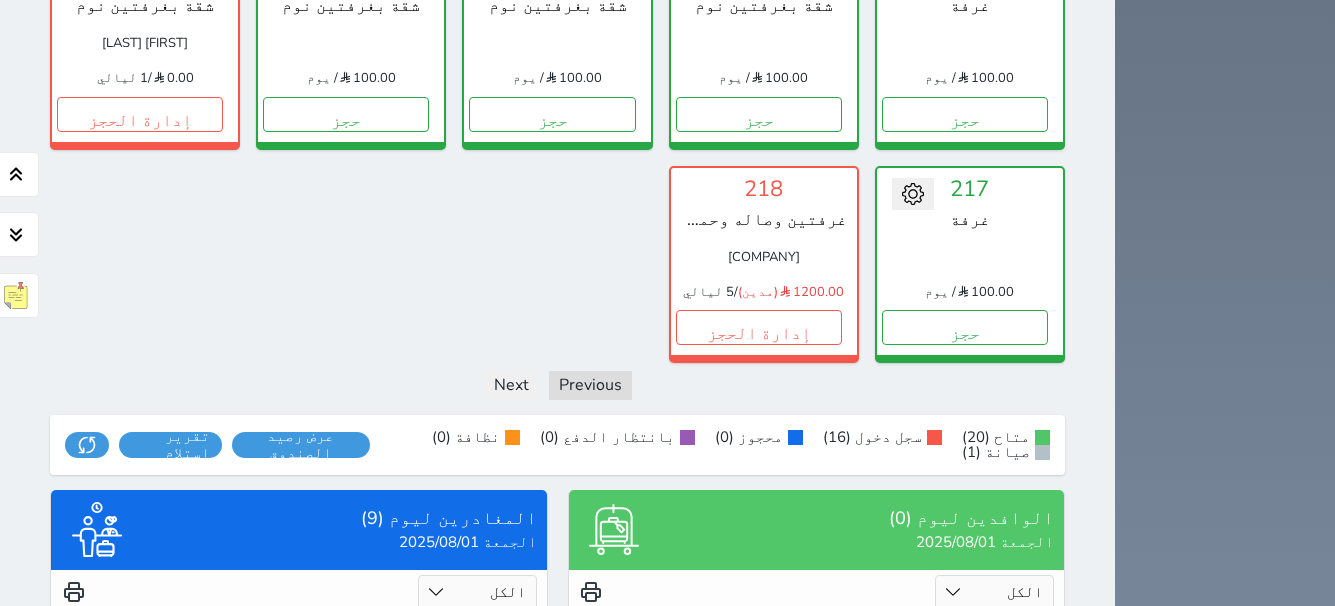 click on "حالة الحجز :" at bounding box center [357, 689] 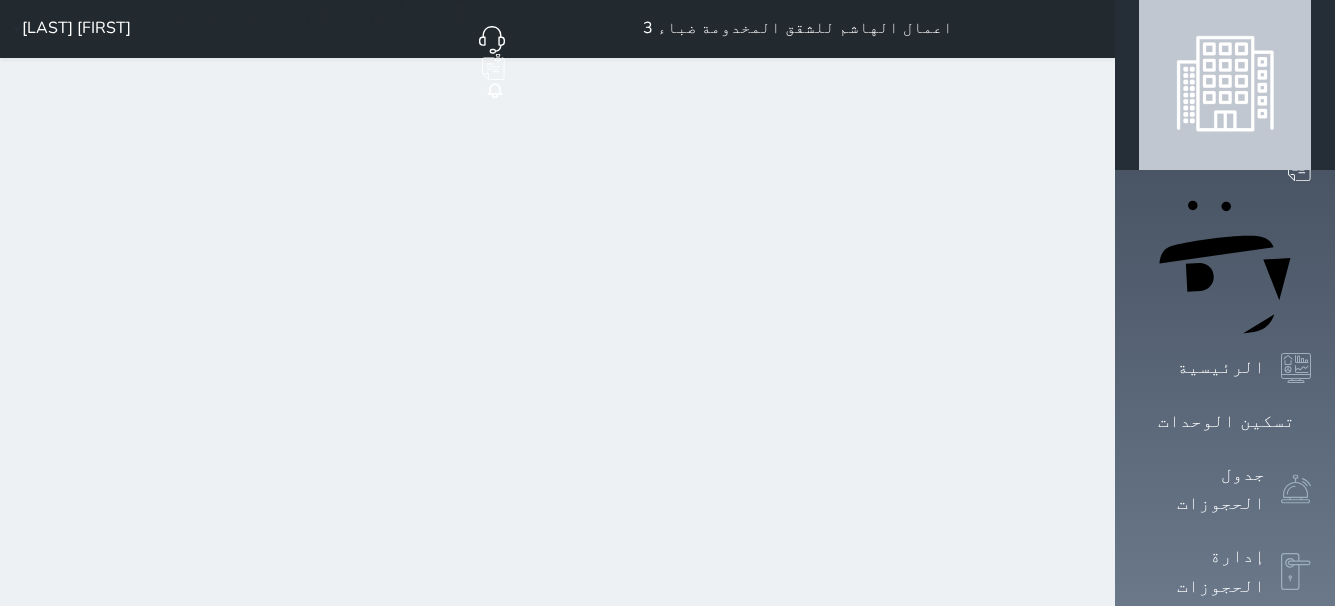 scroll, scrollTop: 0, scrollLeft: 0, axis: both 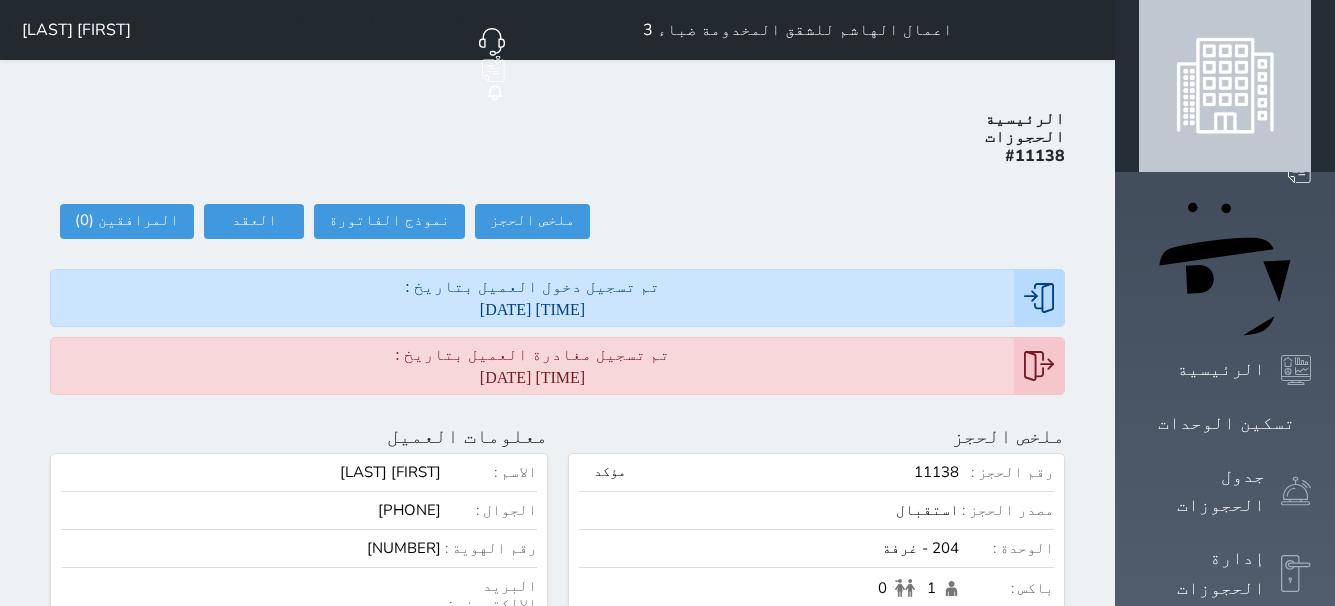 drag, startPoint x: 390, startPoint y: 479, endPoint x: 475, endPoint y: 468, distance: 85.70881 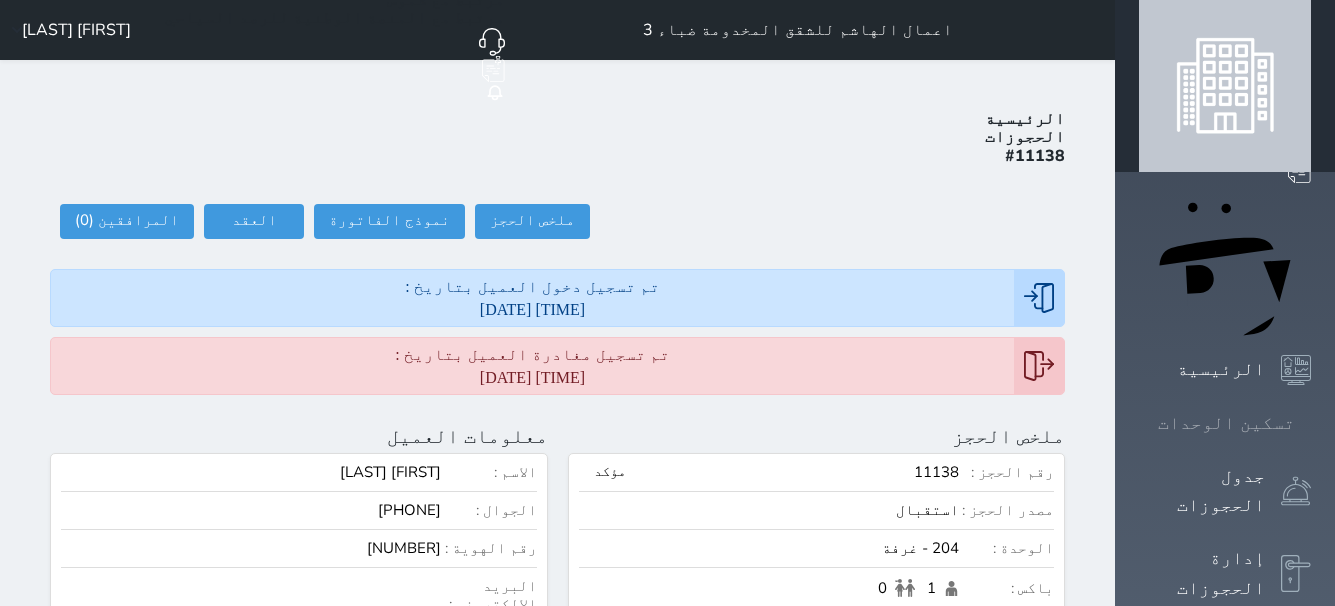 click on "تسكين الوحدات" at bounding box center [1226, 423] 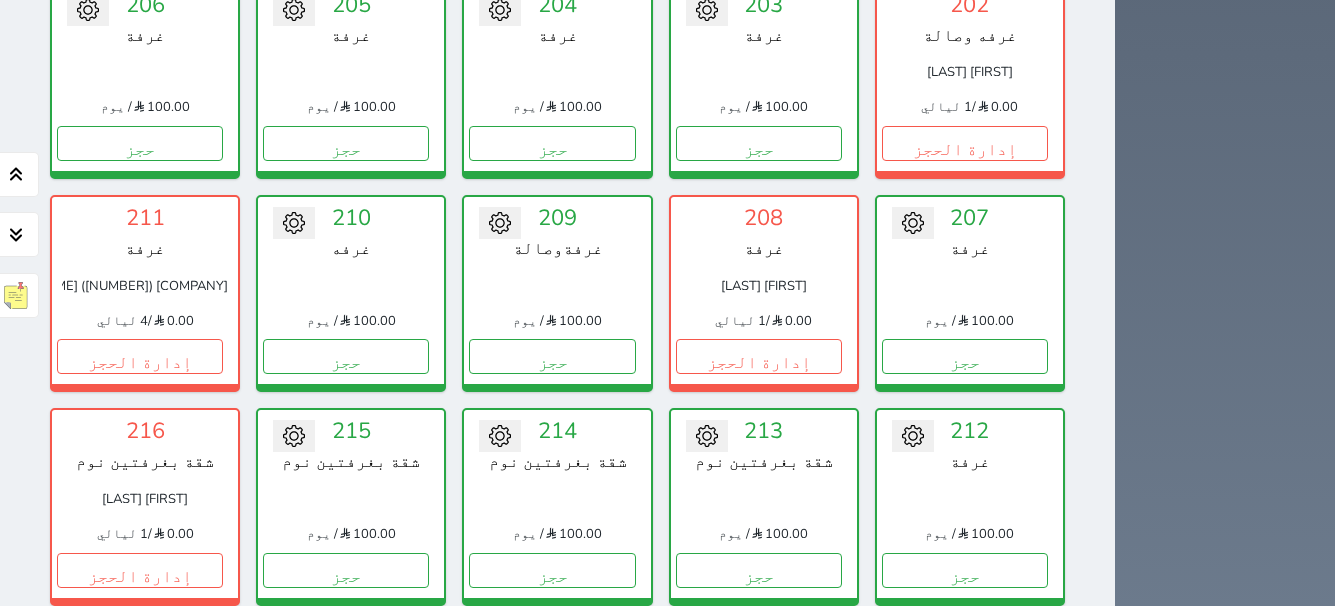 scroll, scrollTop: 1178, scrollLeft: 0, axis: vertical 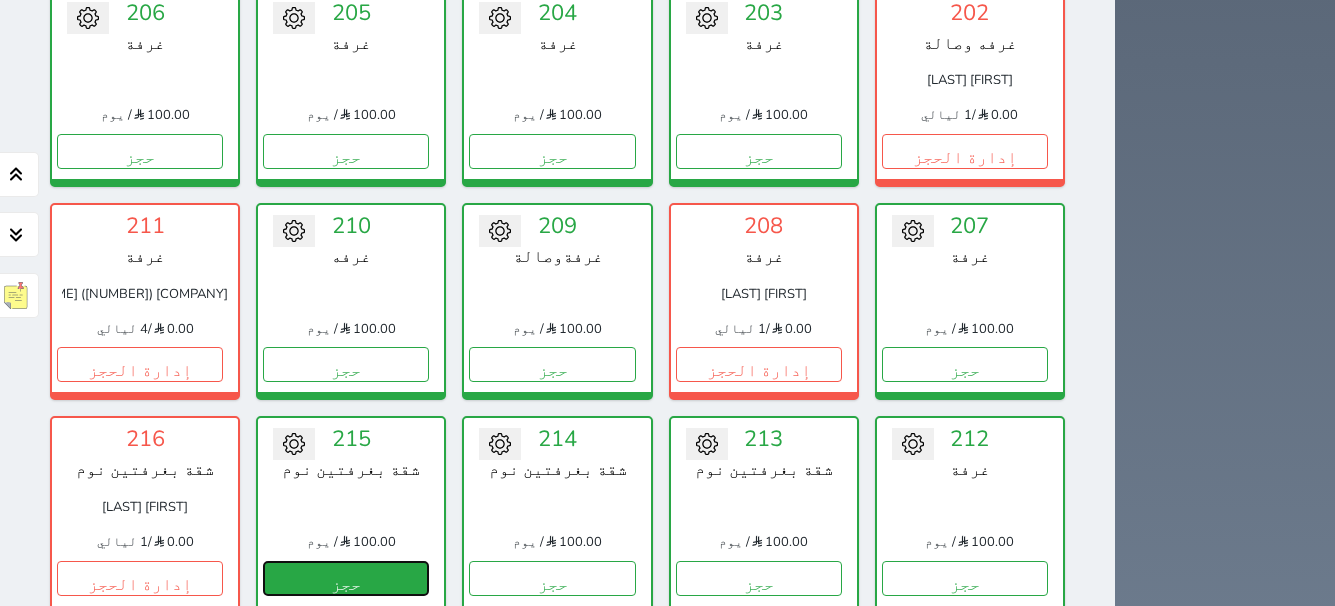 click on "حجز" at bounding box center (346, 578) 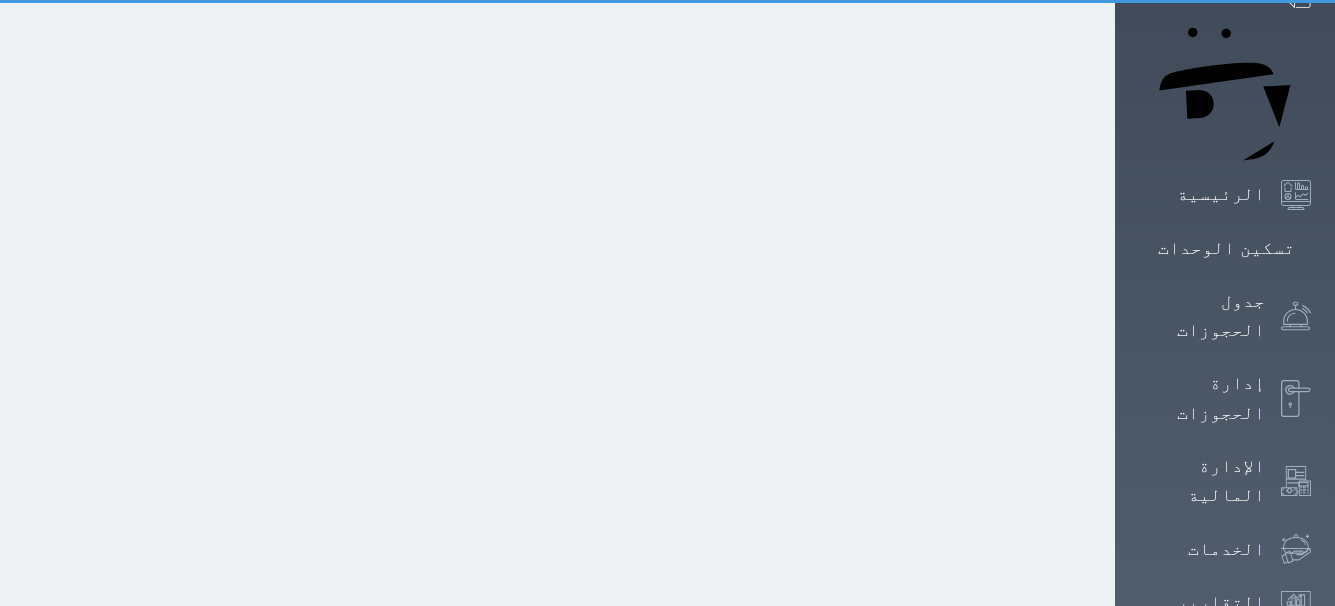 select on "1" 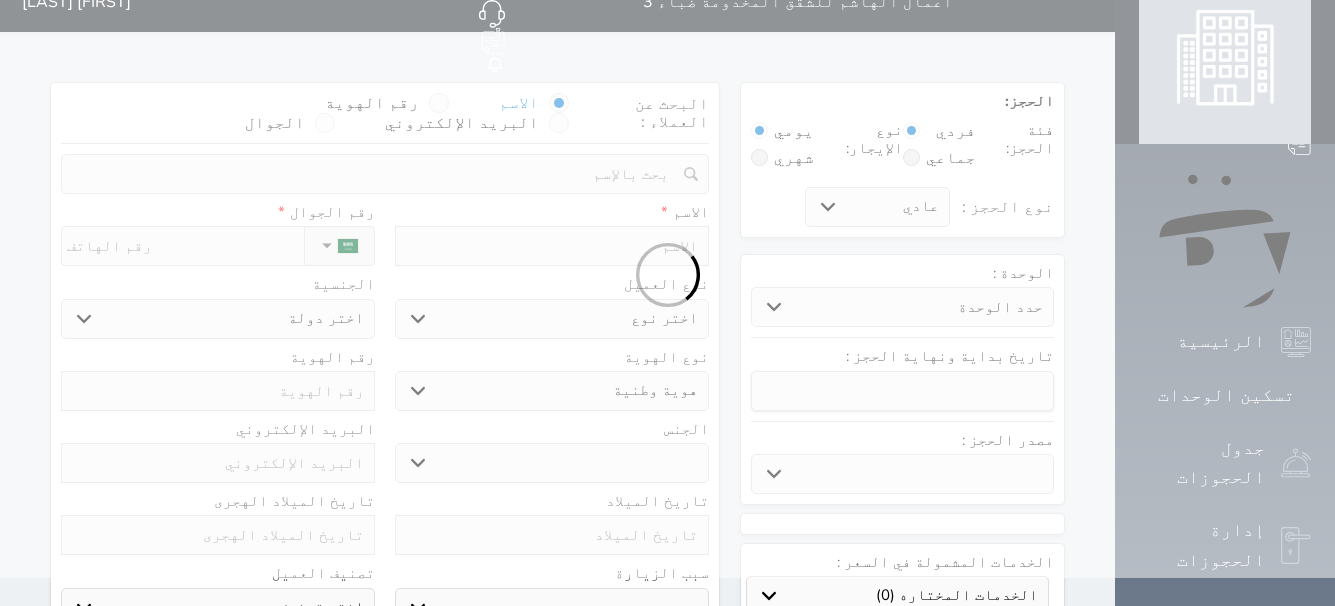 scroll, scrollTop: 1, scrollLeft: 0, axis: vertical 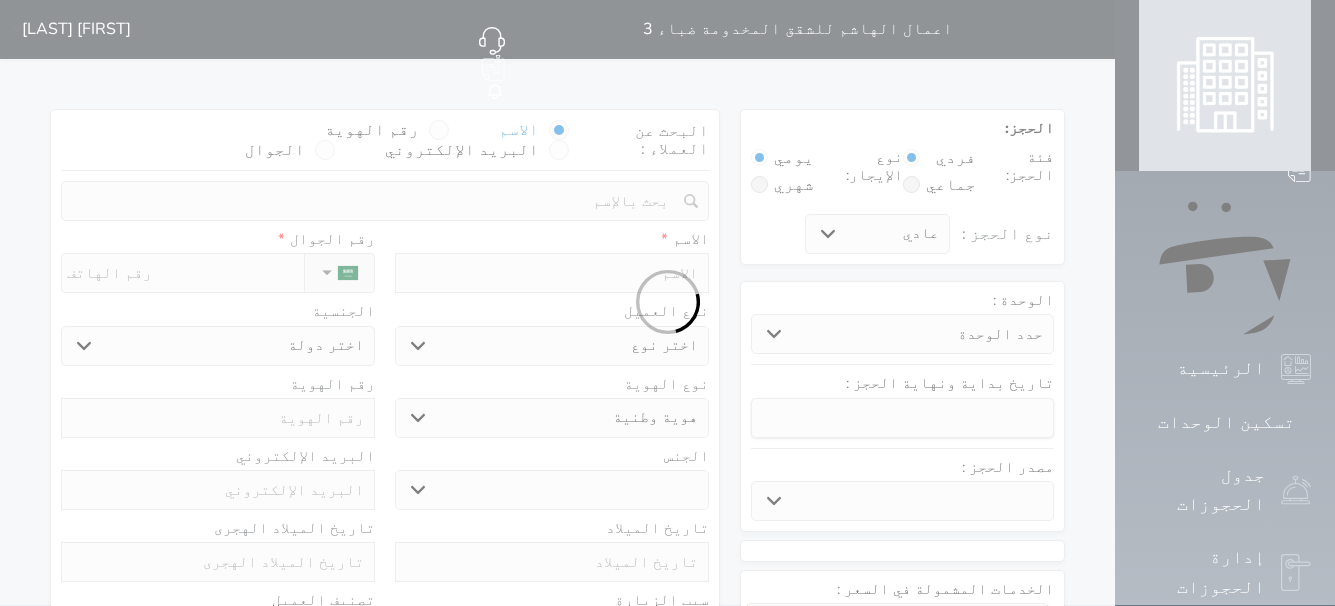 select 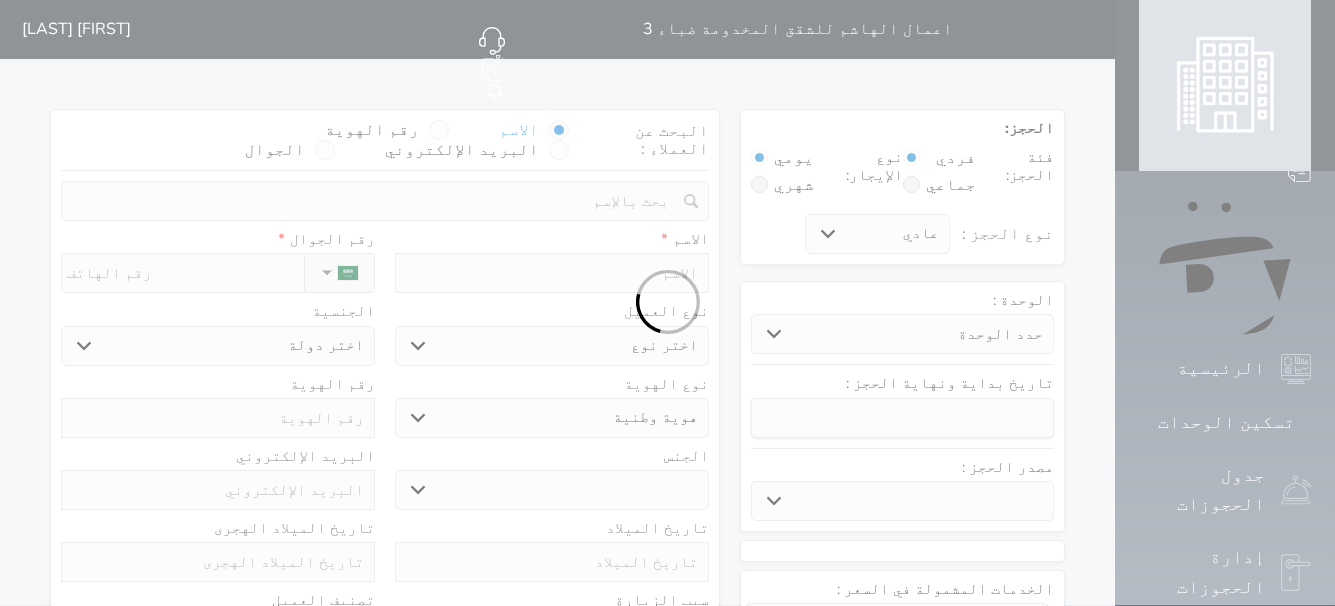 select 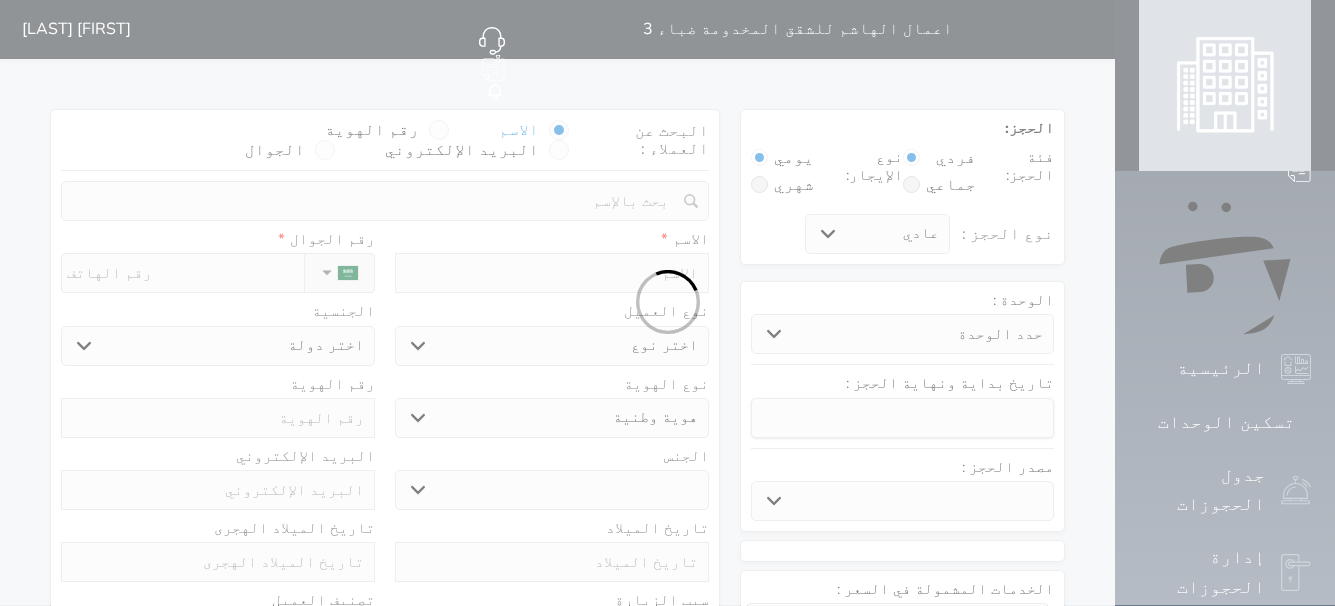 select 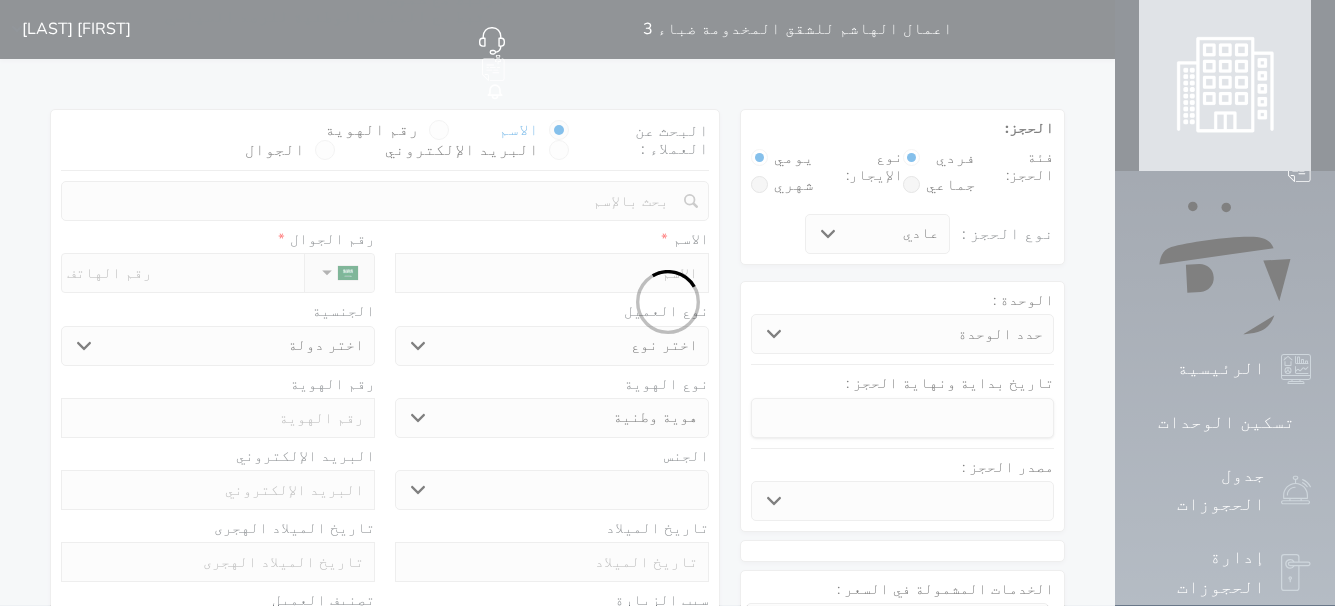 select 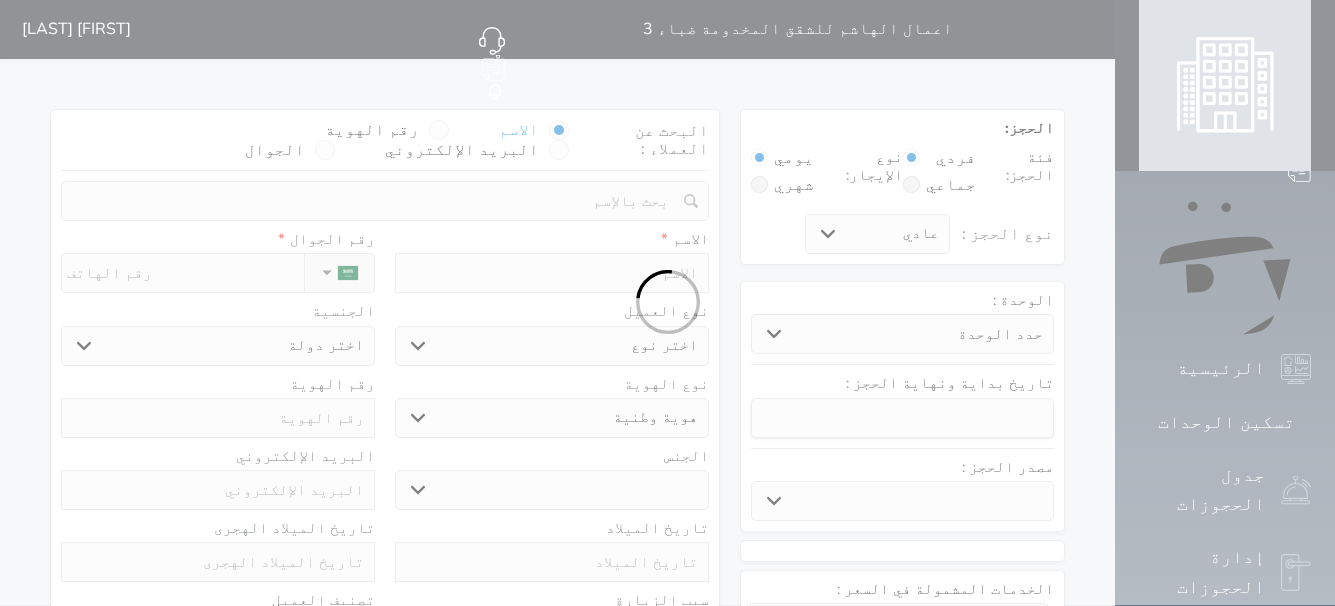 scroll, scrollTop: 0, scrollLeft: 0, axis: both 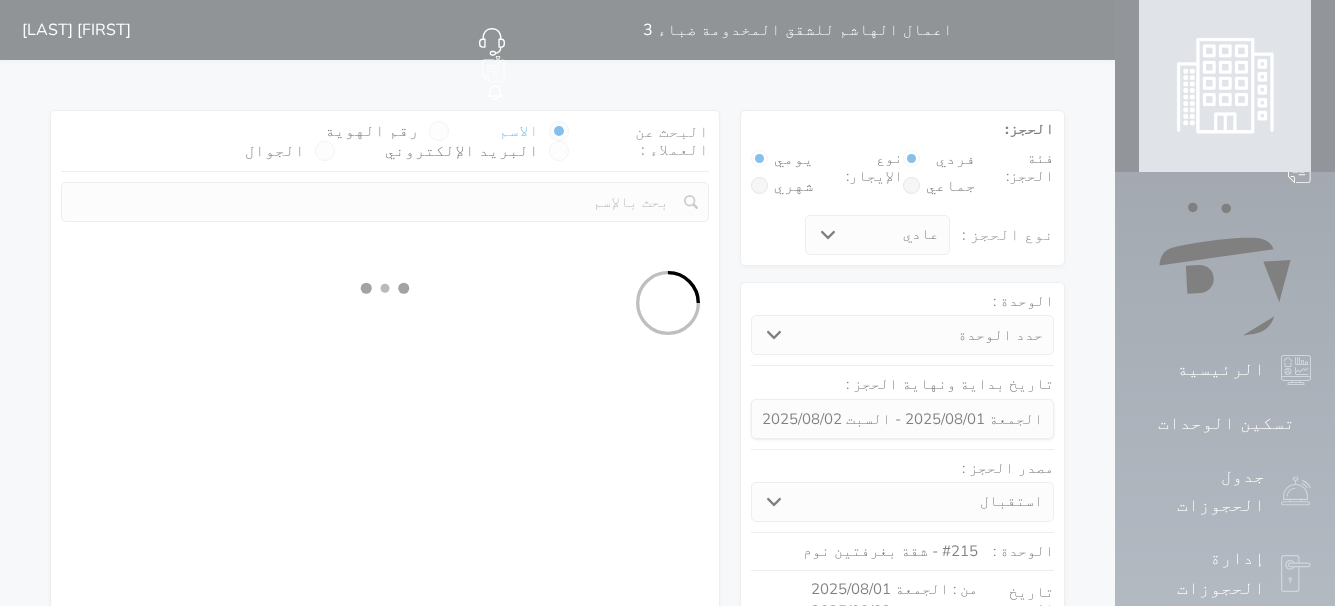 select 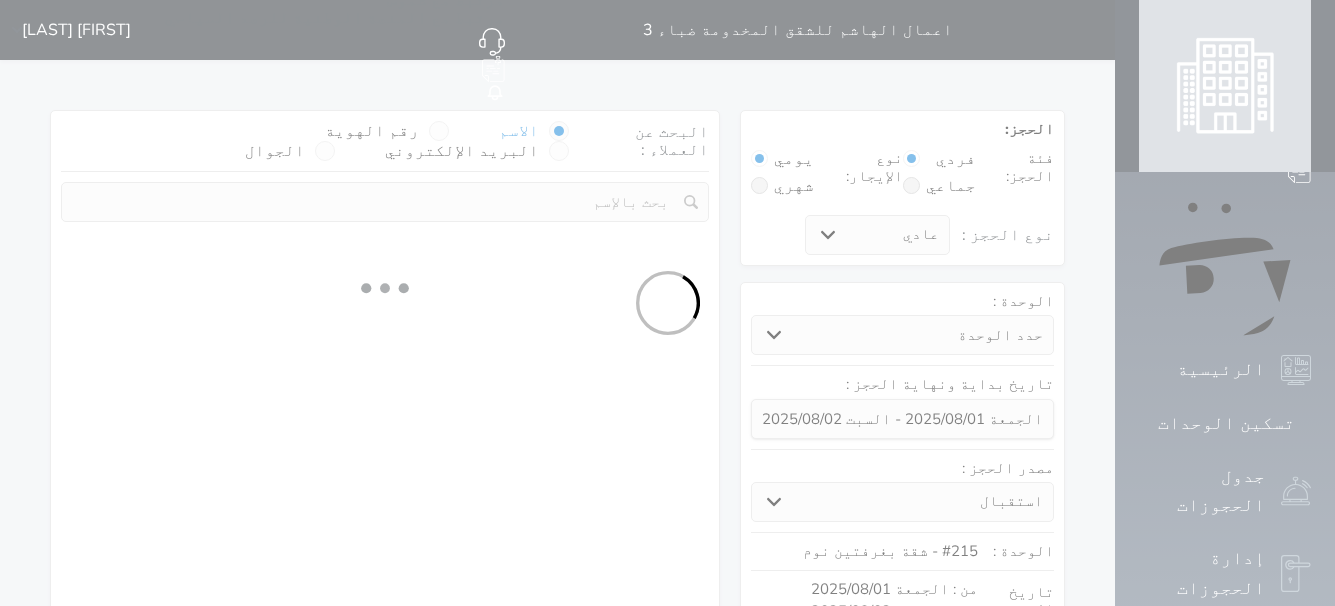 select on "113" 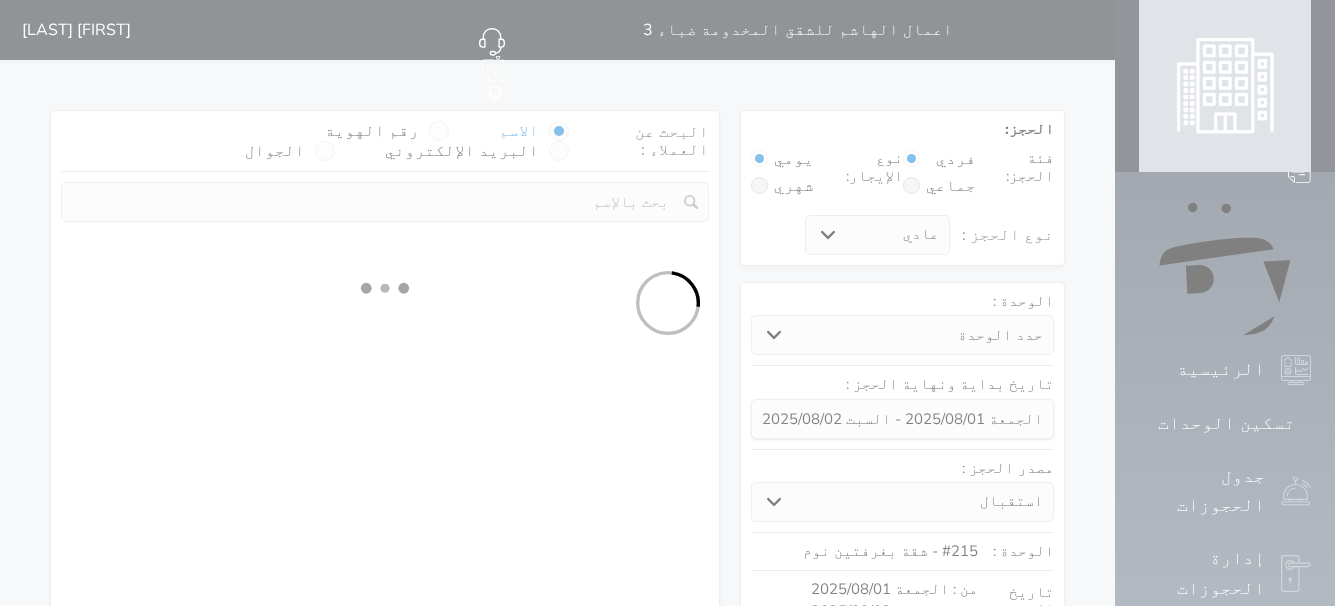 select on "1" 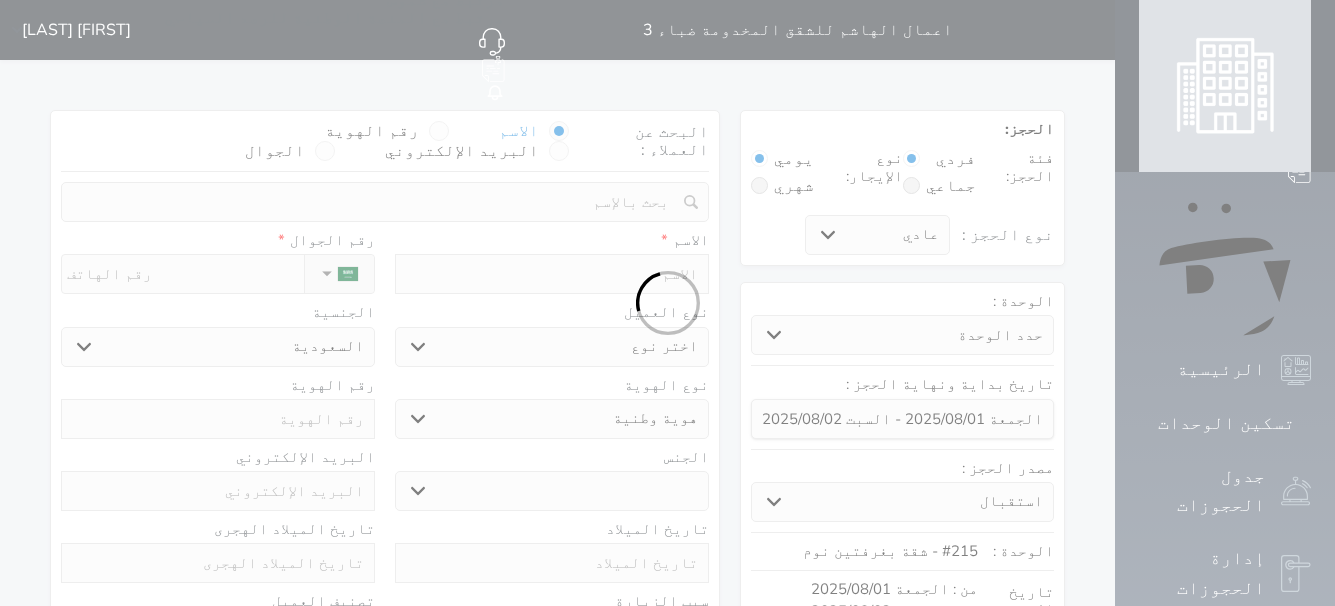 select 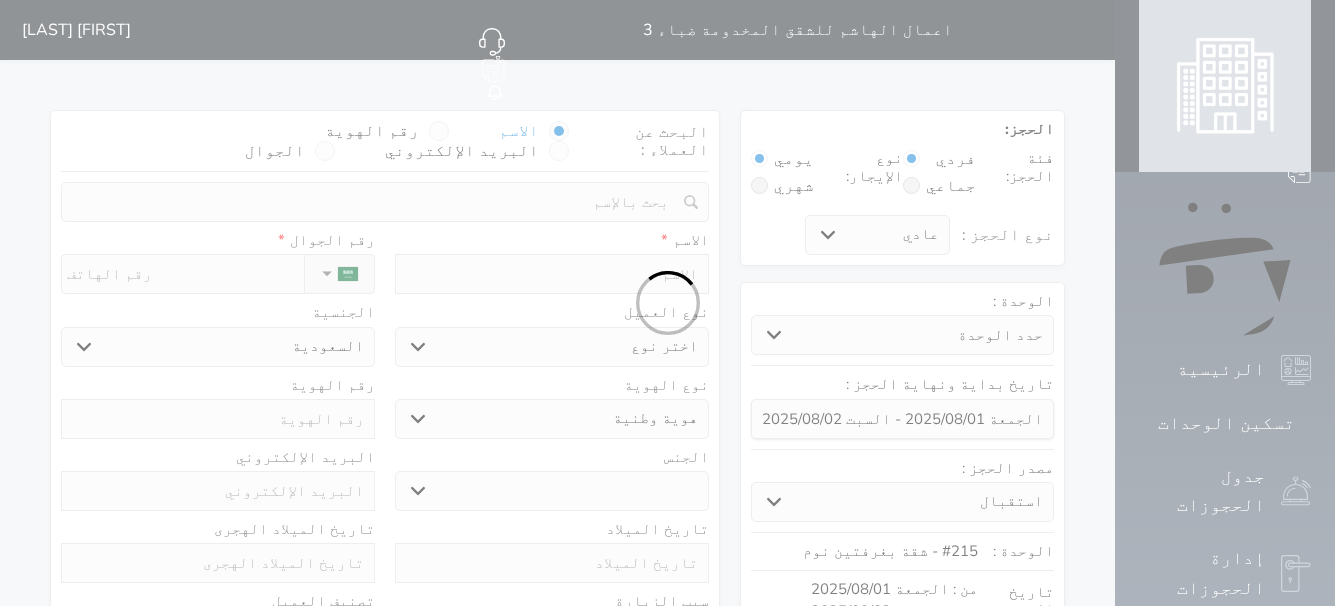 select on "1" 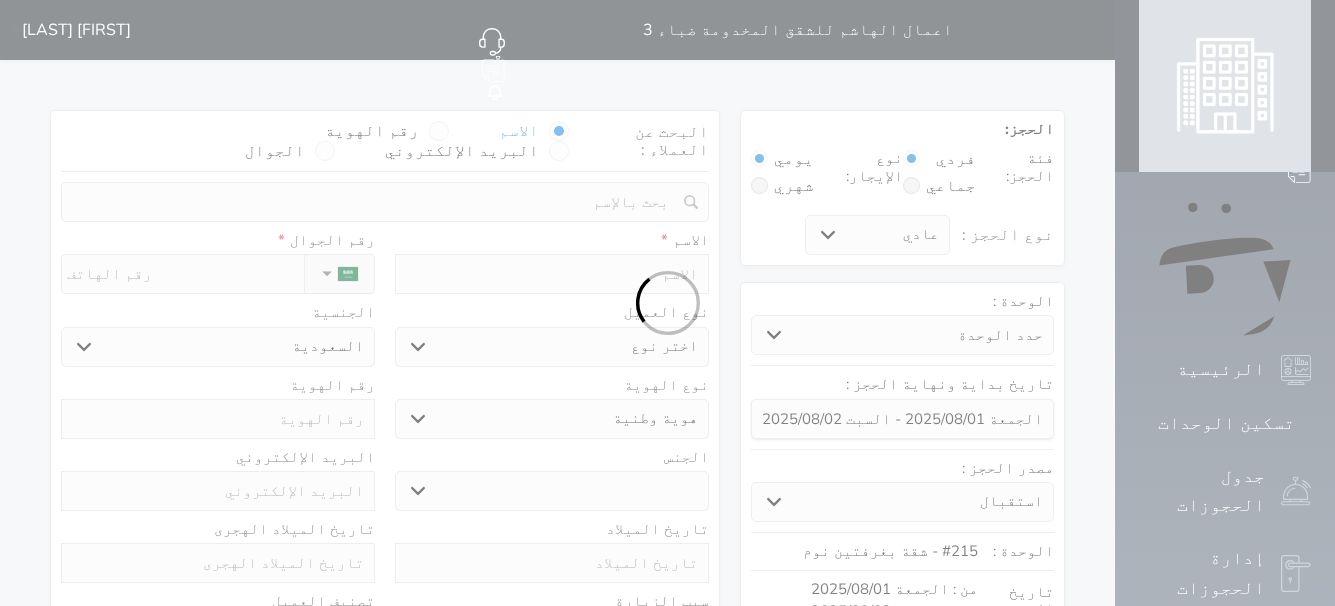 select on "7" 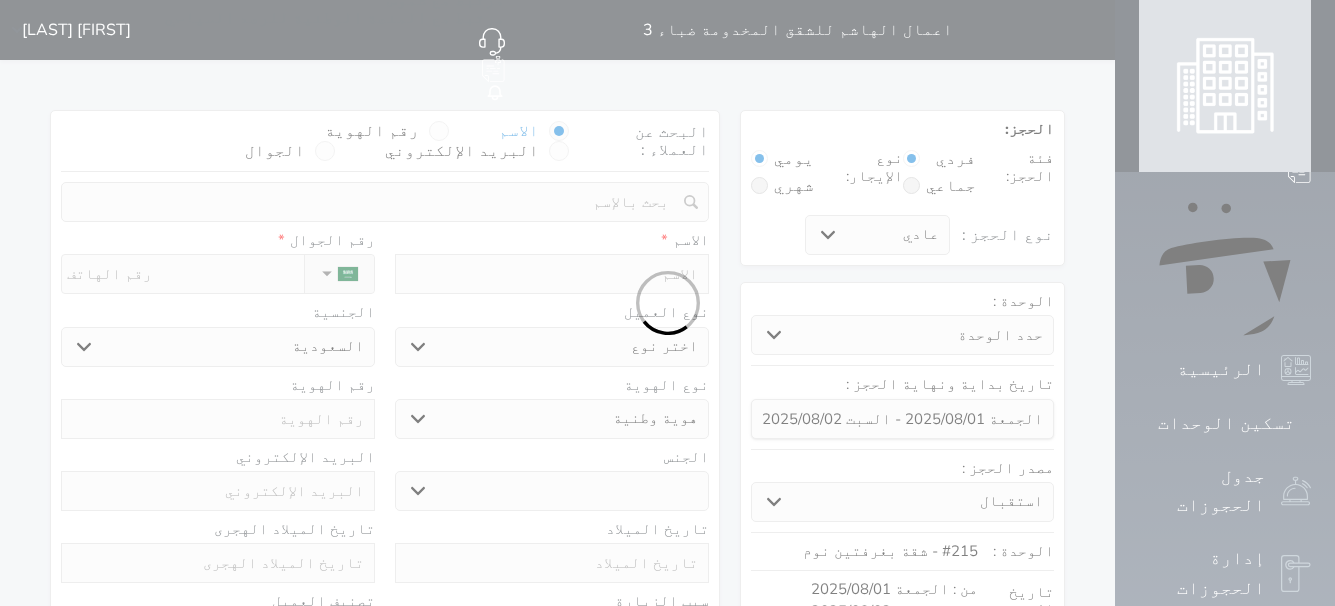 select 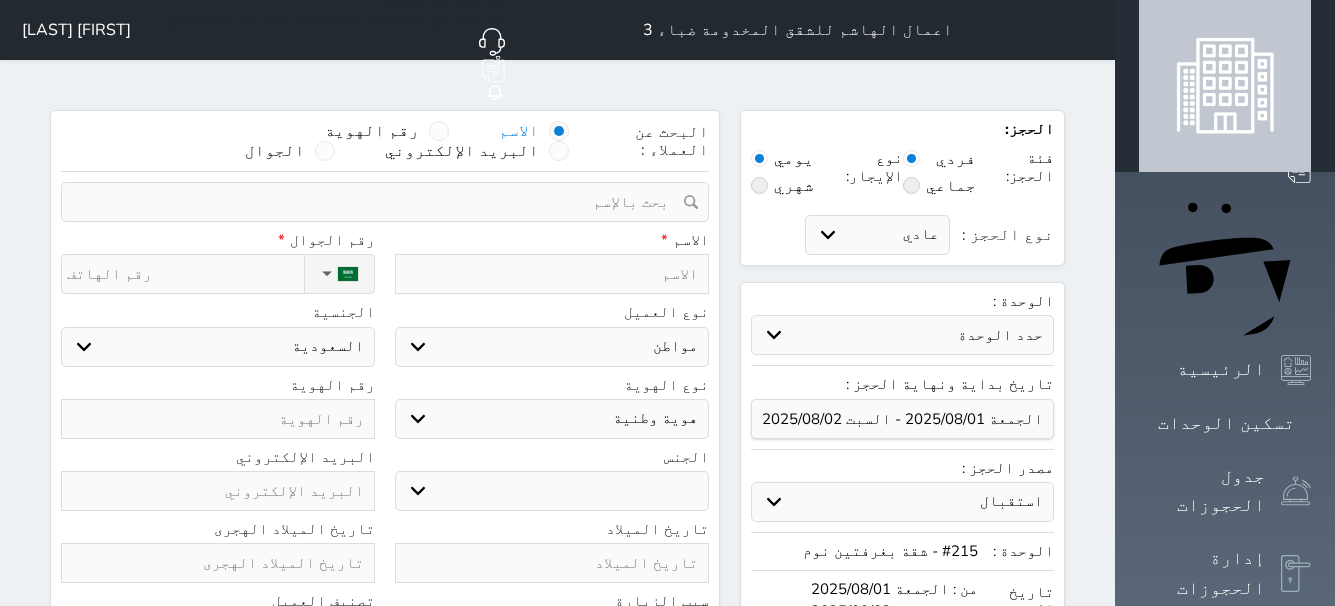 select 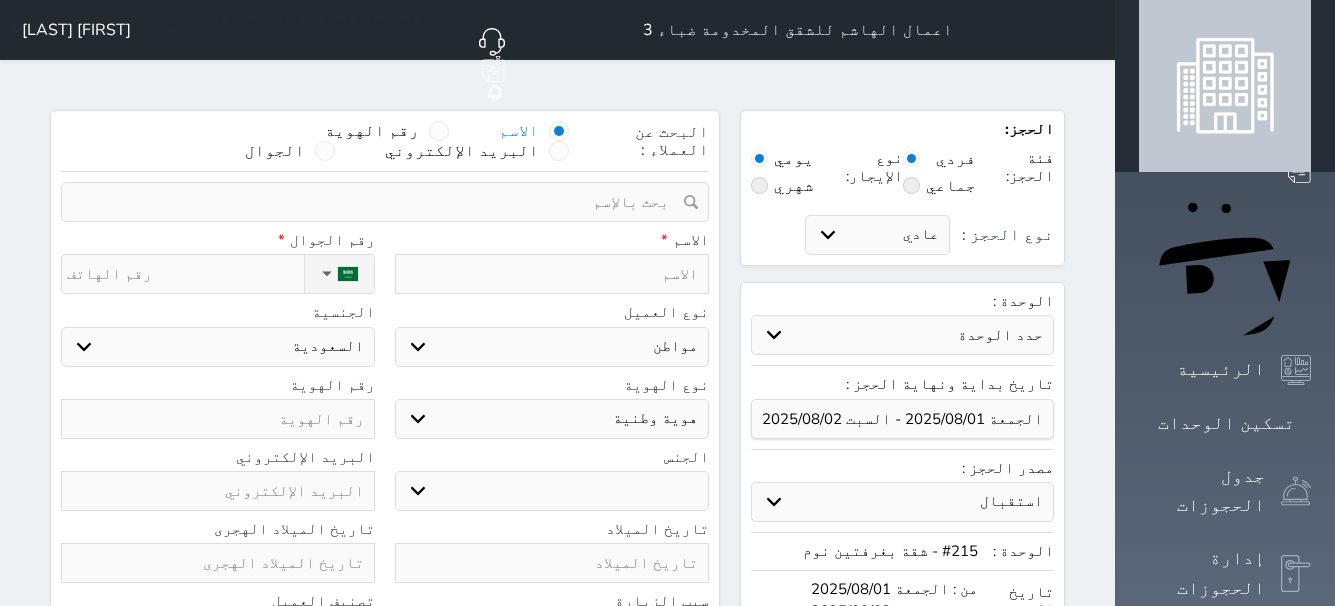 select 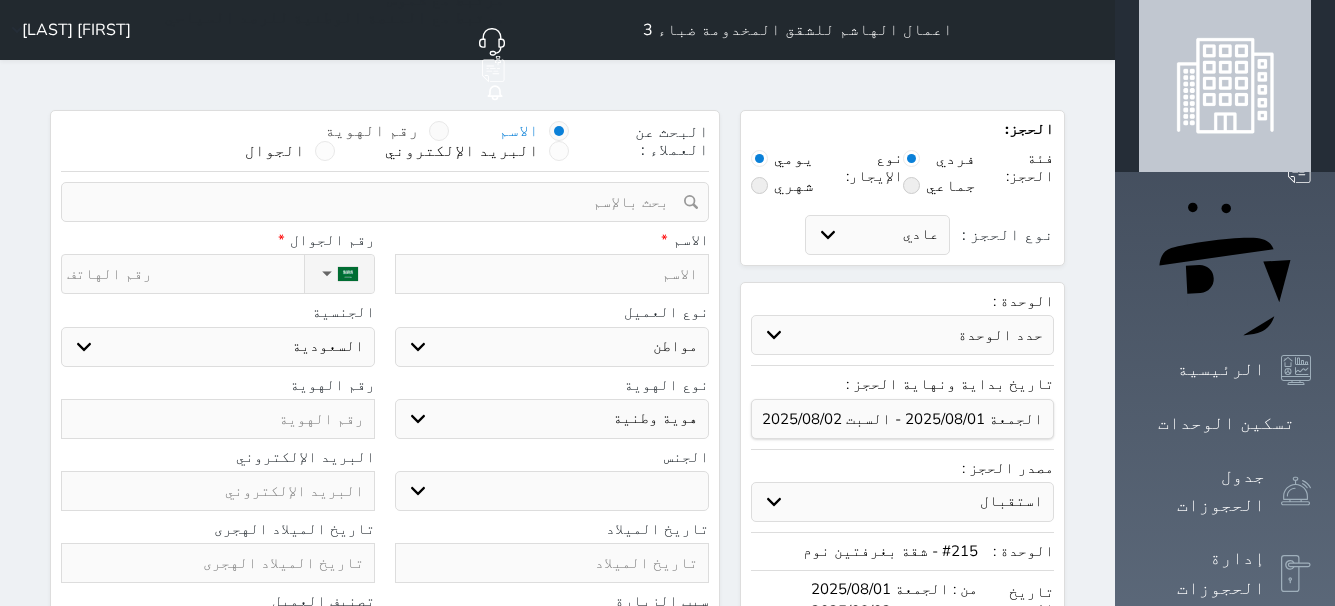 select 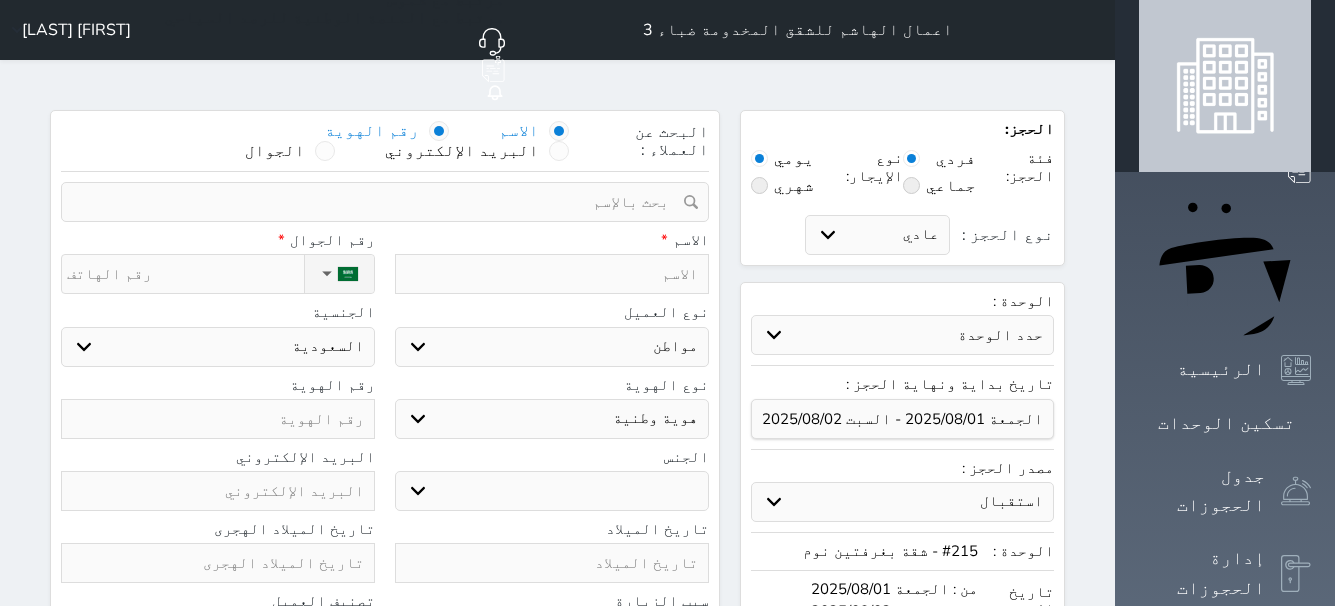 select 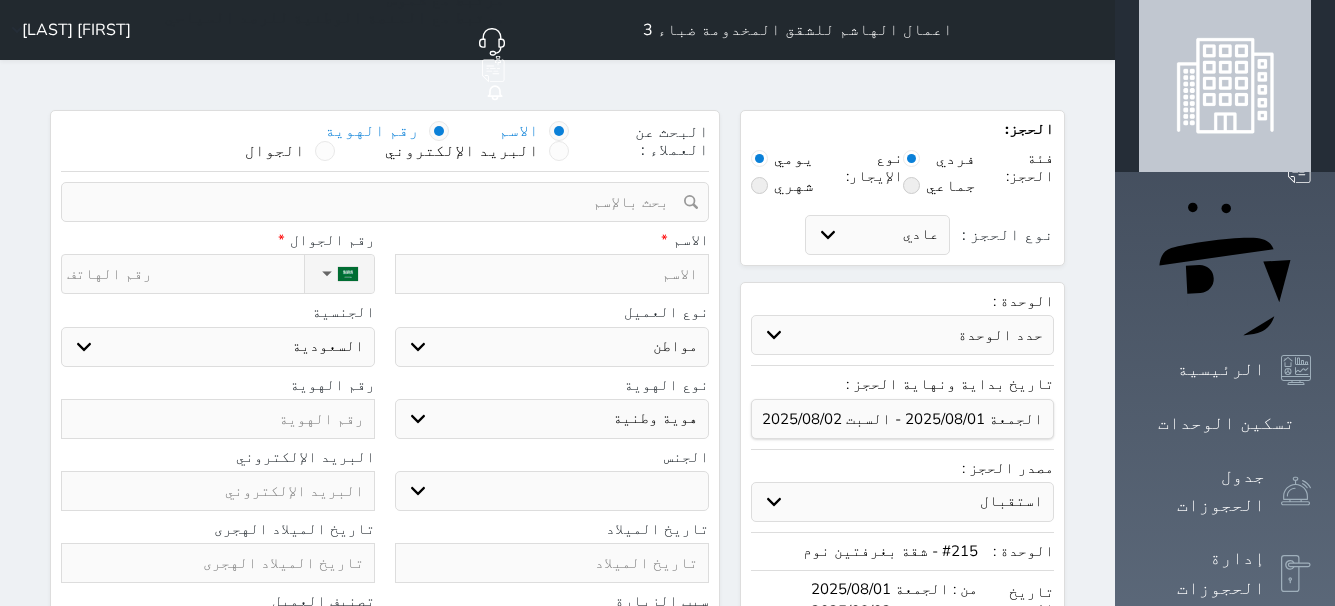 select 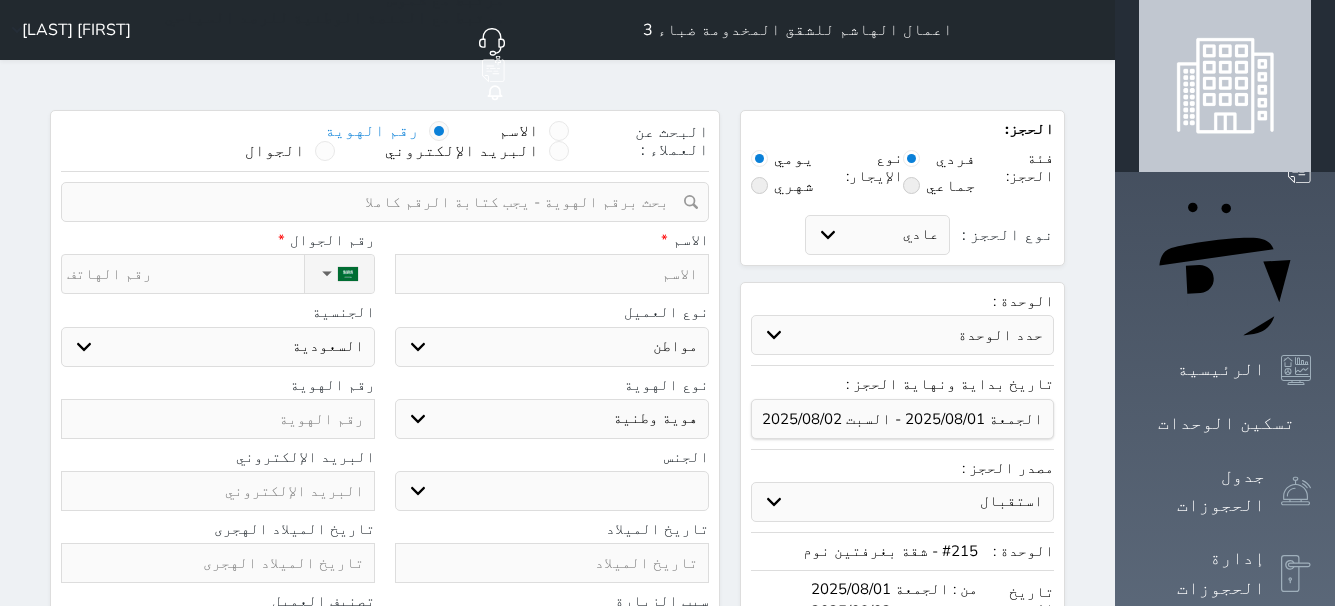 paste on "[NUMBER]" 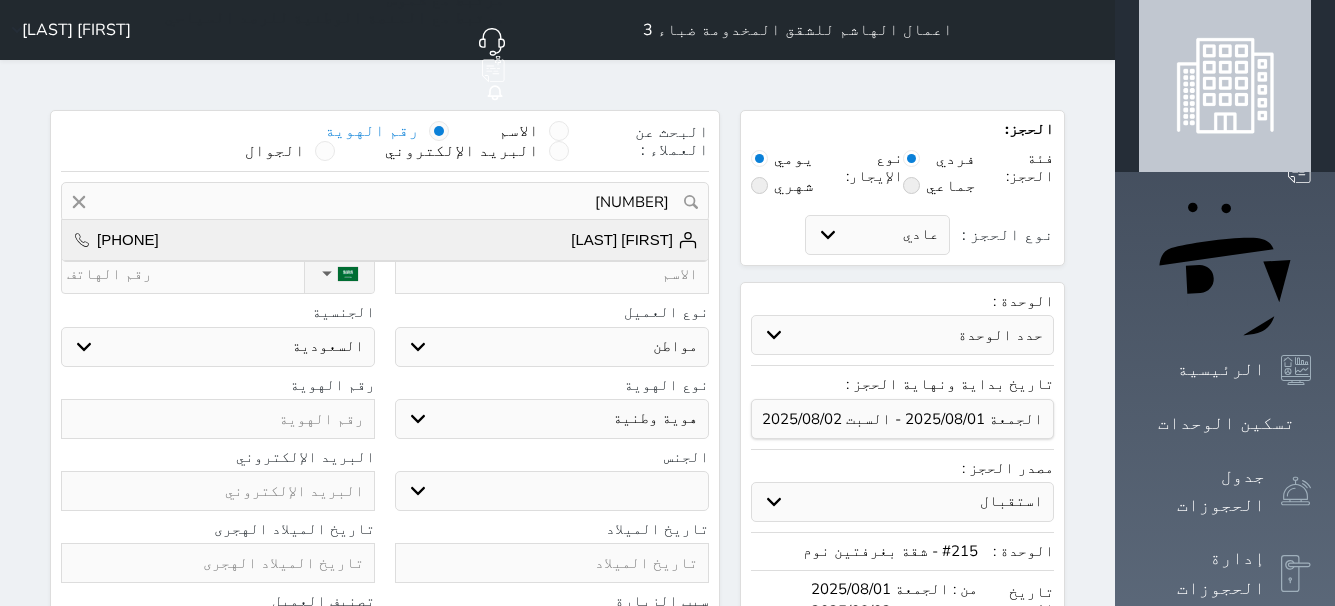 click on "[FIRST] [LAST]" at bounding box center (634, 240) 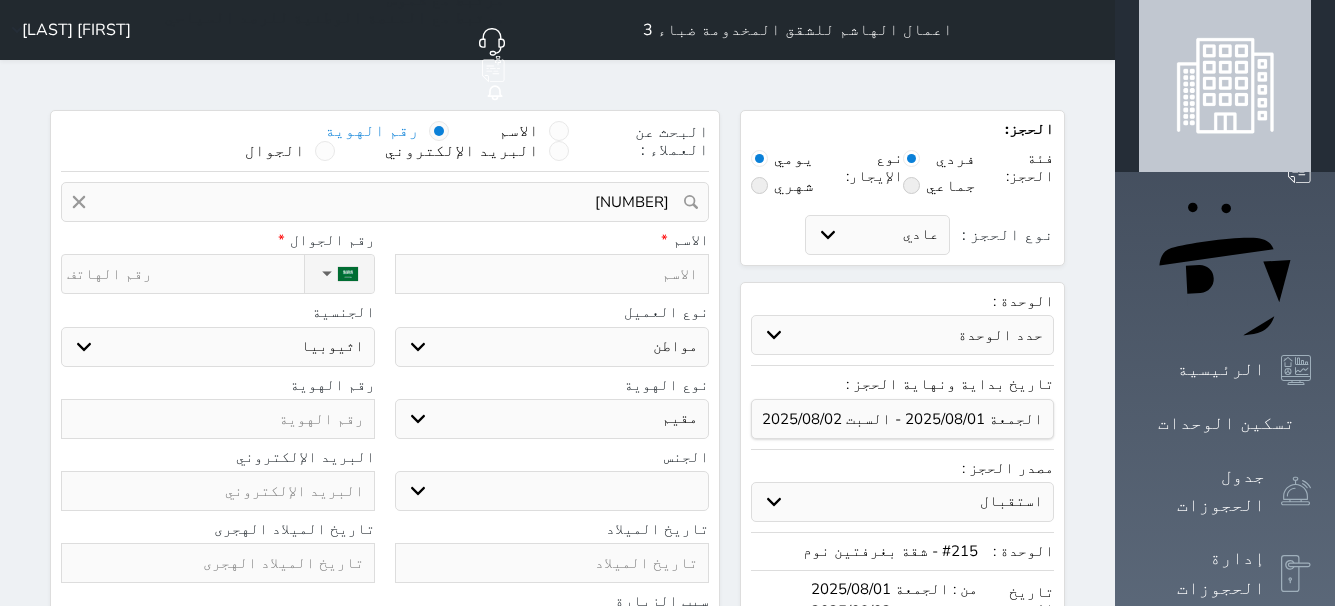 type on "[FIRST] [LAST]  ||  [PHONE]" 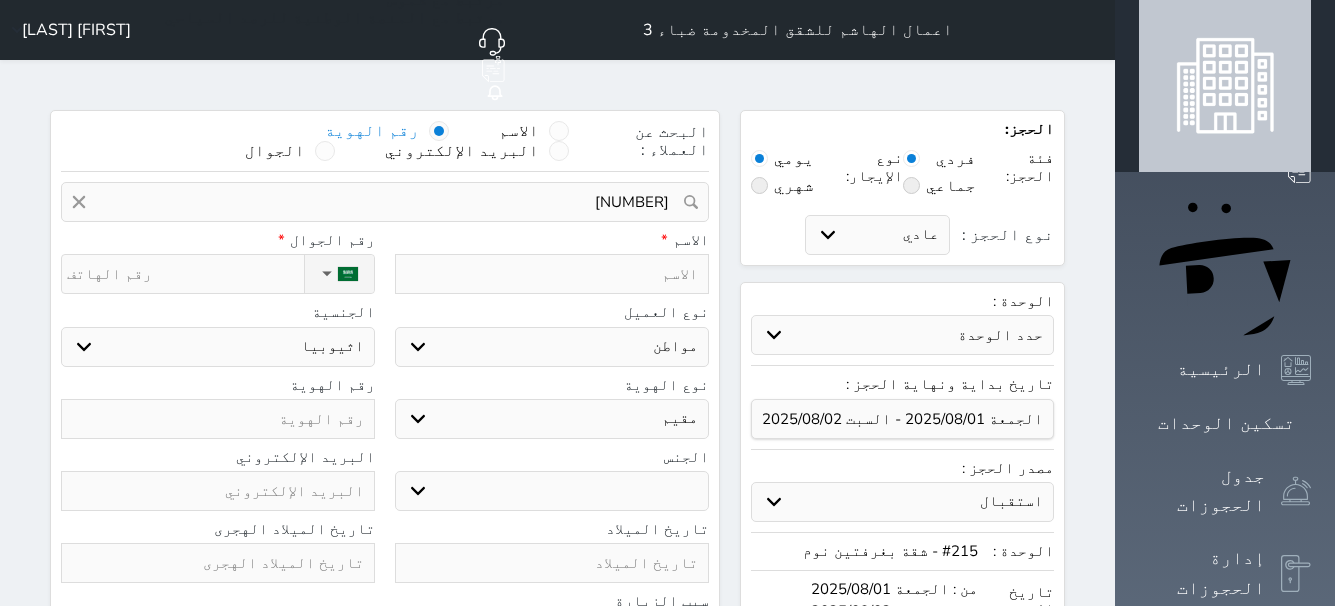 type on "[FIRST] [LAST]" 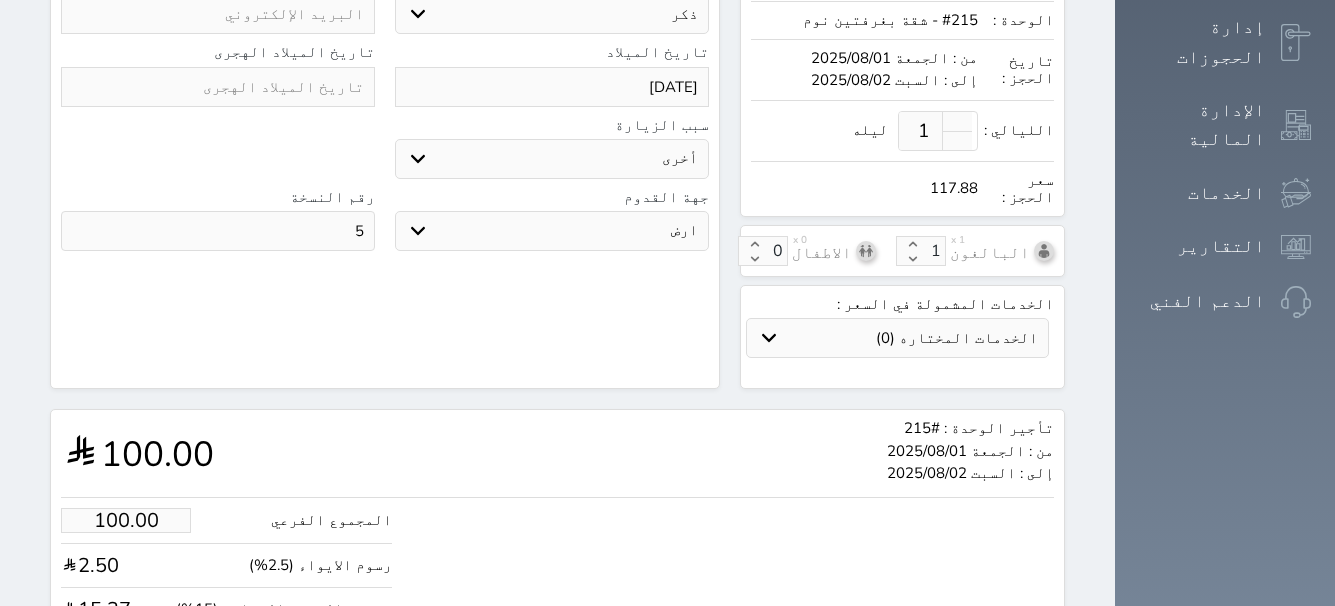 scroll, scrollTop: 627, scrollLeft: 0, axis: vertical 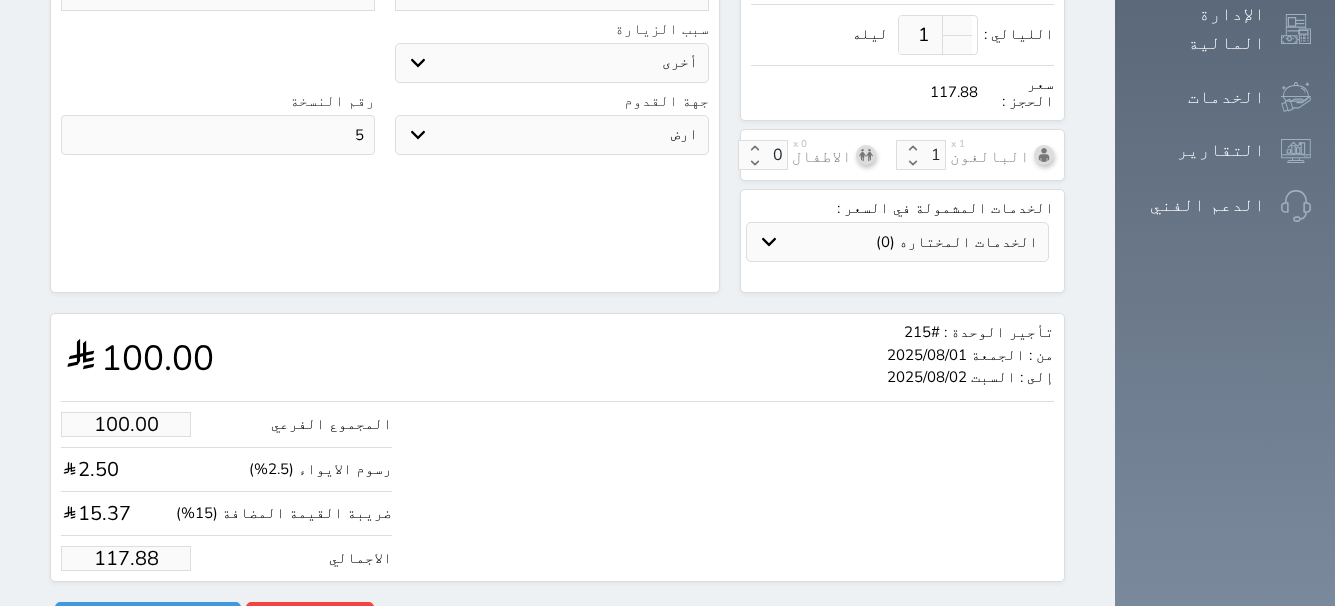 drag, startPoint x: 57, startPoint y: 509, endPoint x: 153, endPoint y: 498, distance: 96.62815 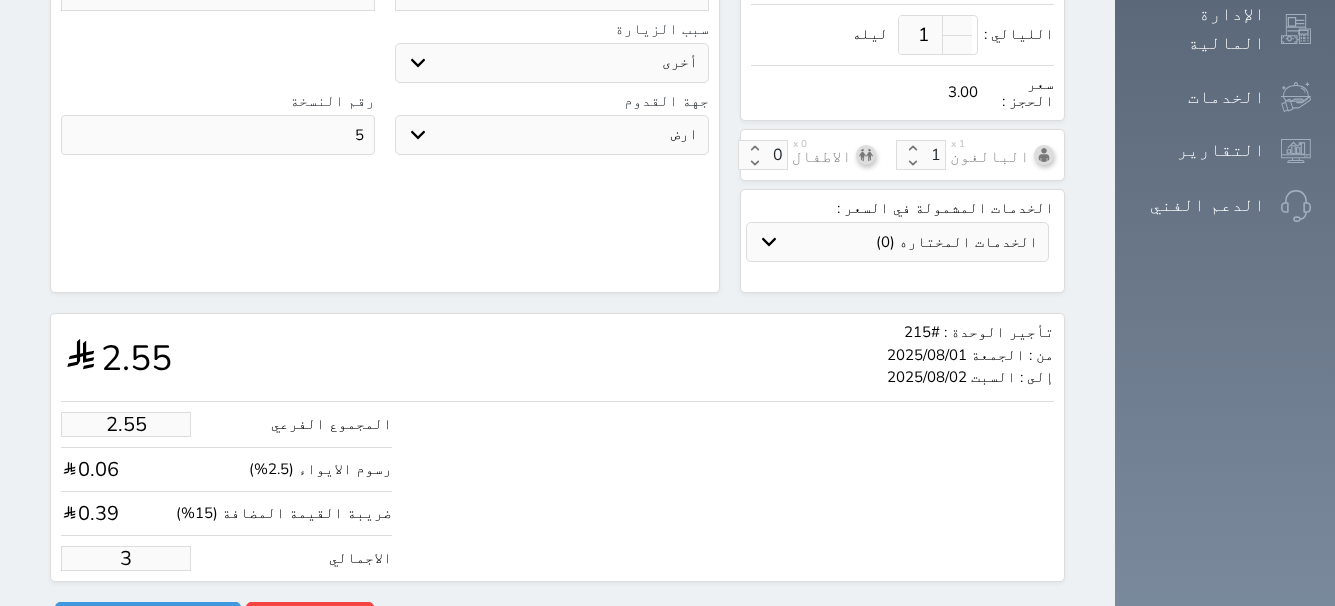 type on "25.45" 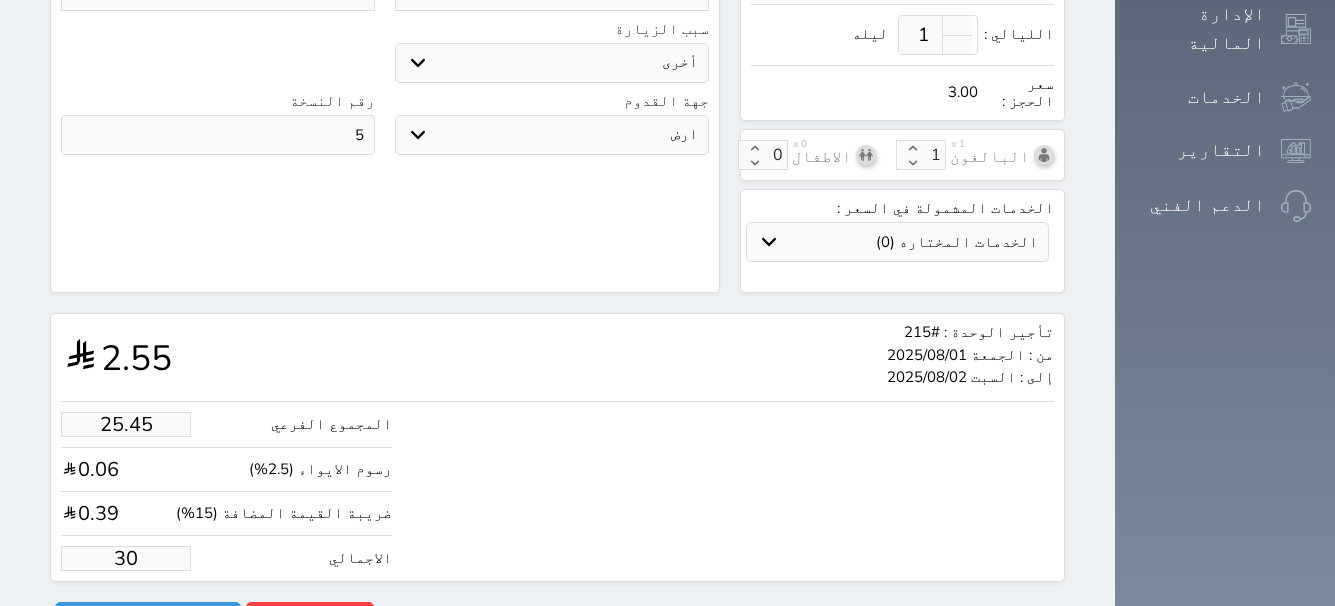 type on "254.51" 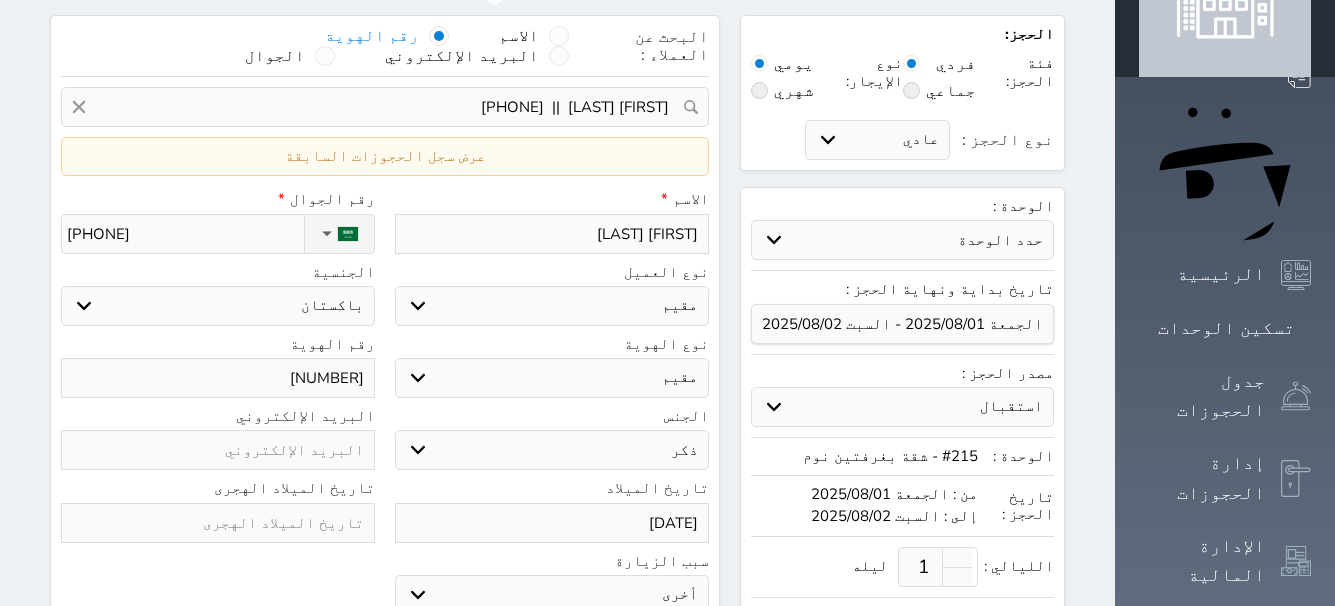 scroll, scrollTop: 0, scrollLeft: 0, axis: both 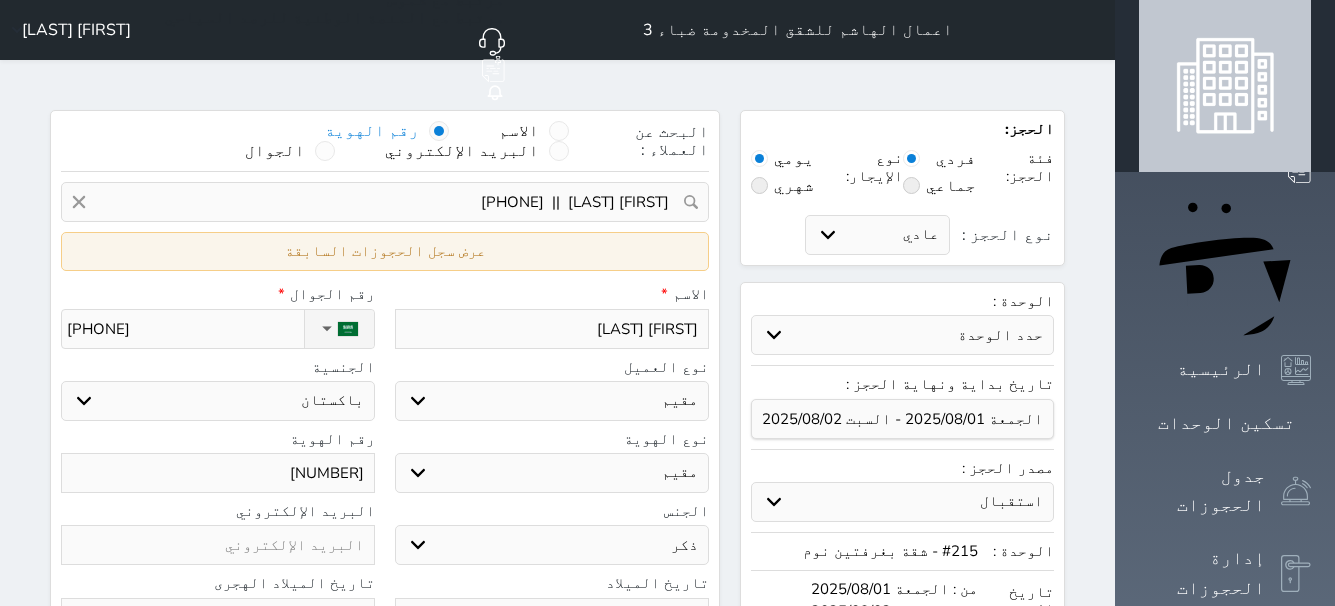 type on "300.00" 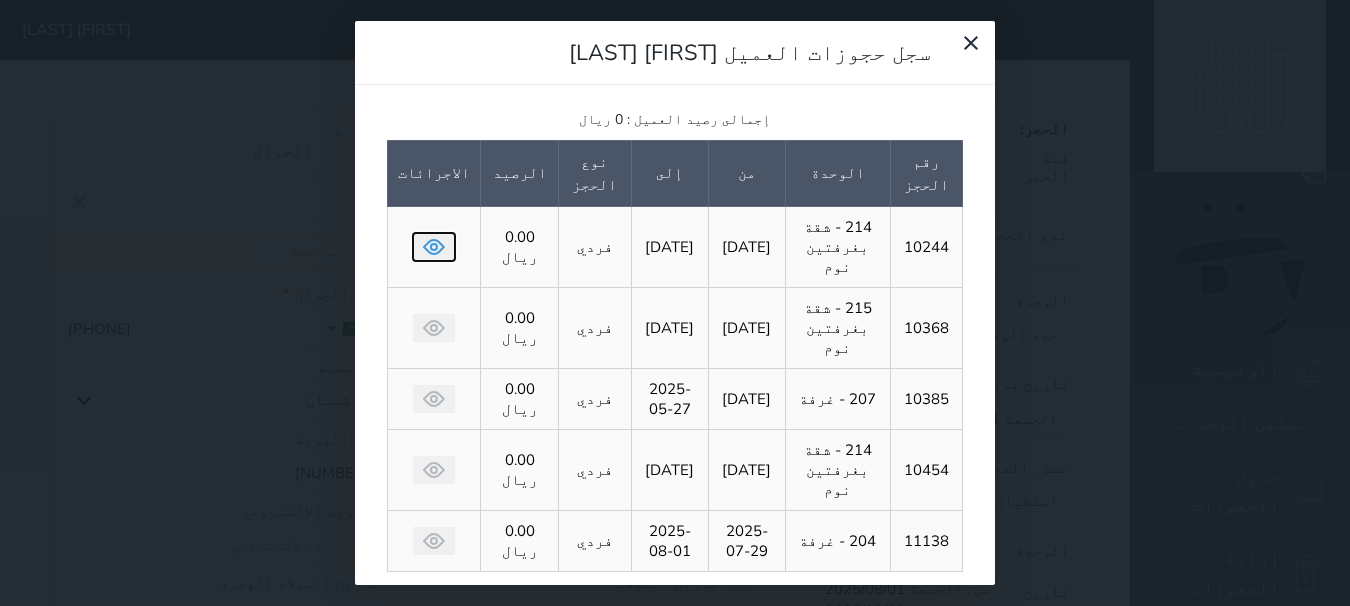 click 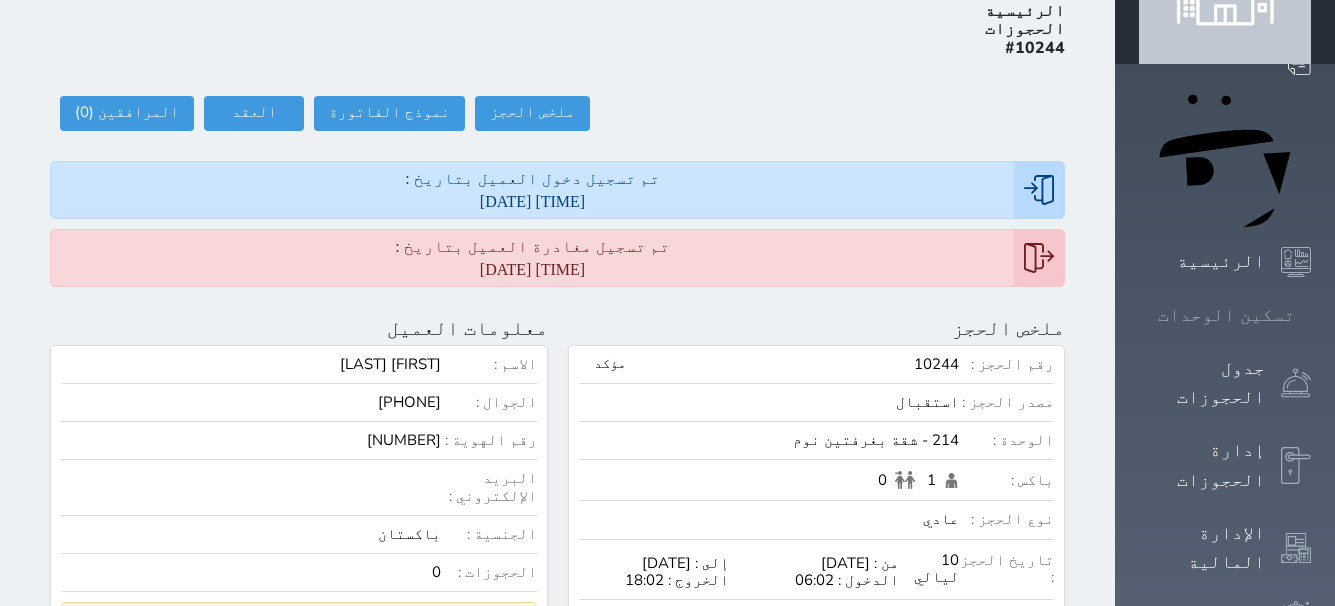 scroll, scrollTop: 0, scrollLeft: 0, axis: both 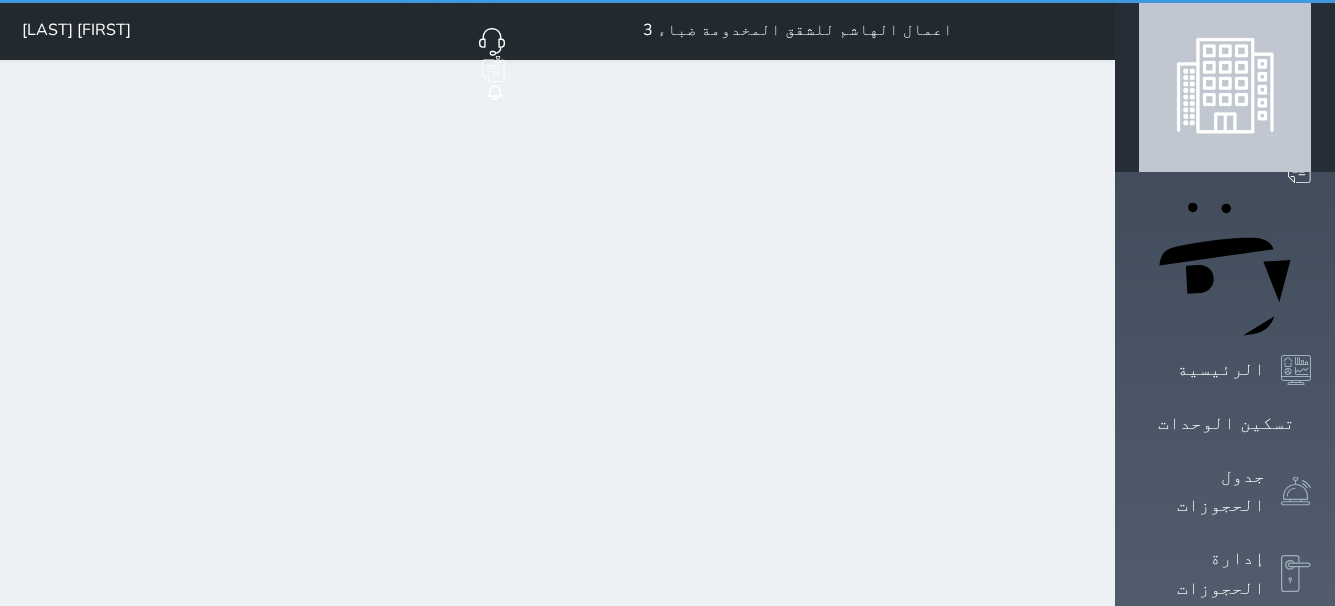 select on "1" 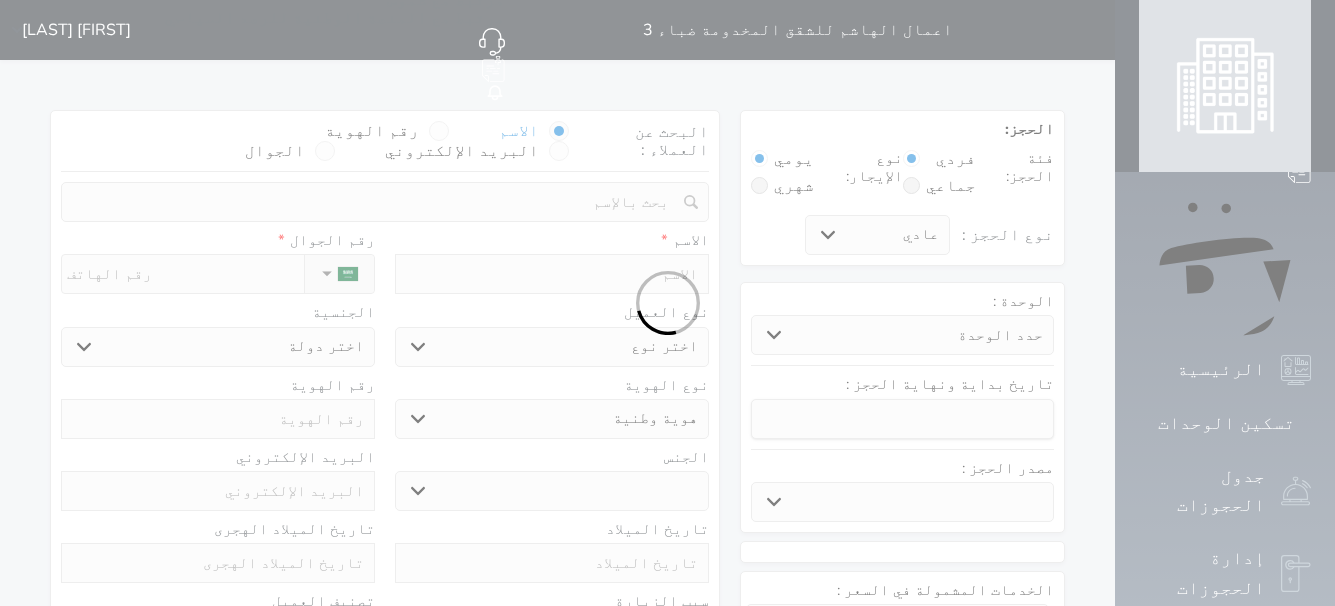 select 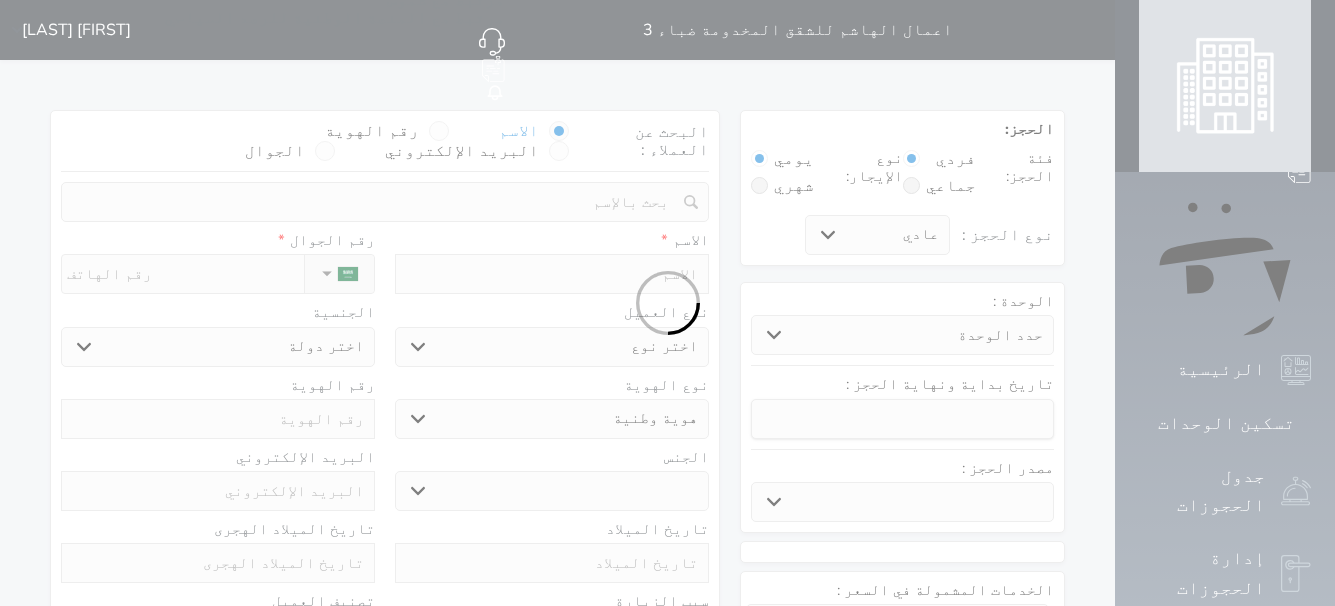 select 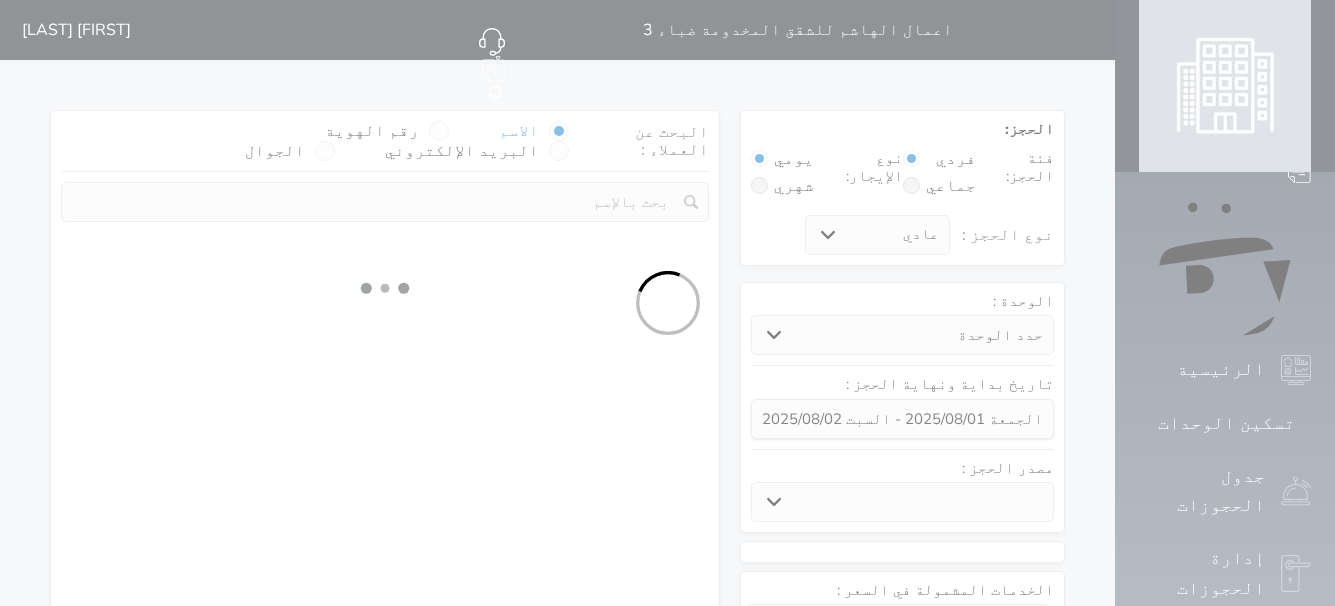 select 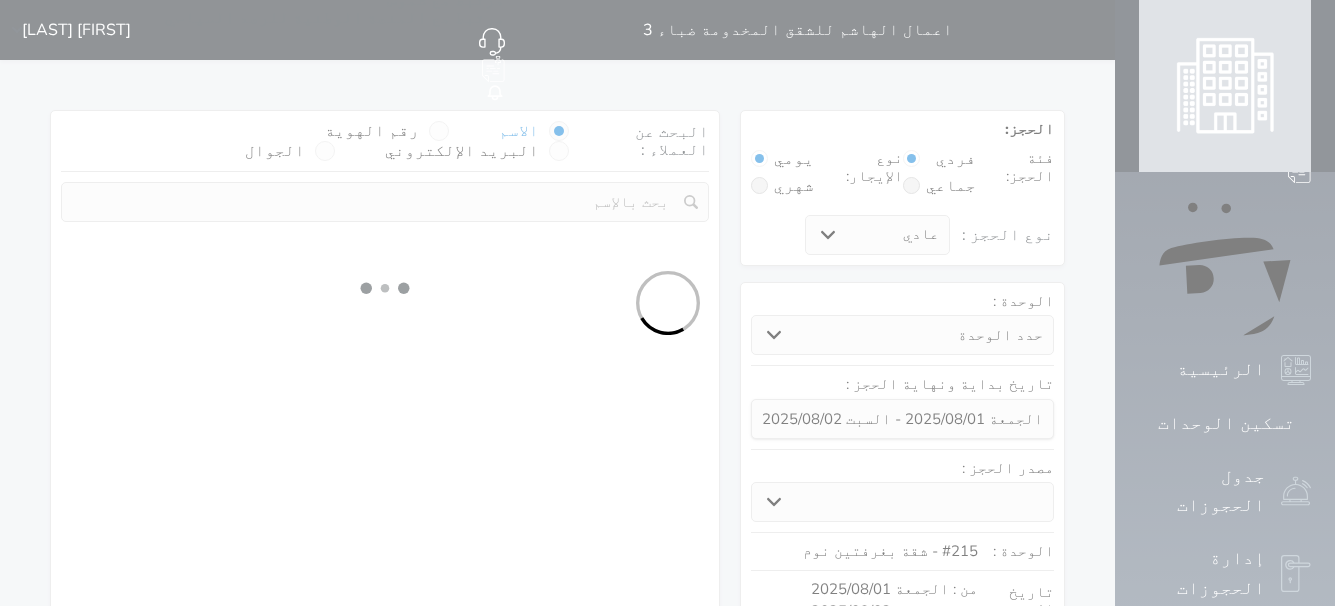 select on "1" 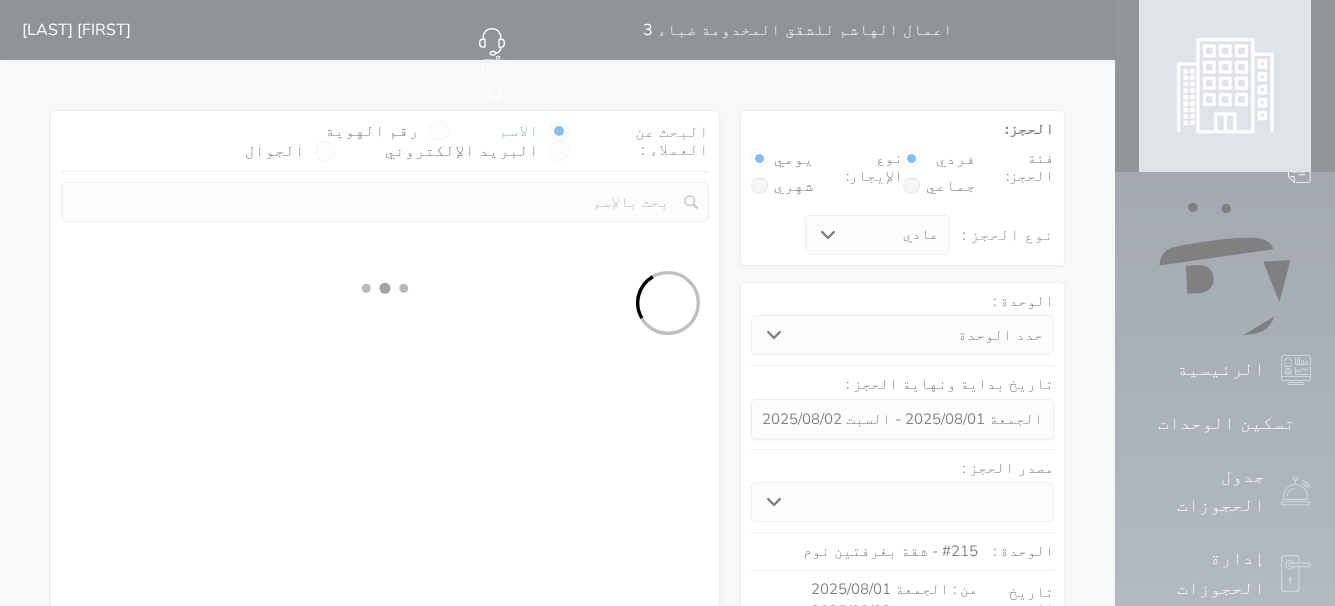 select on "113" 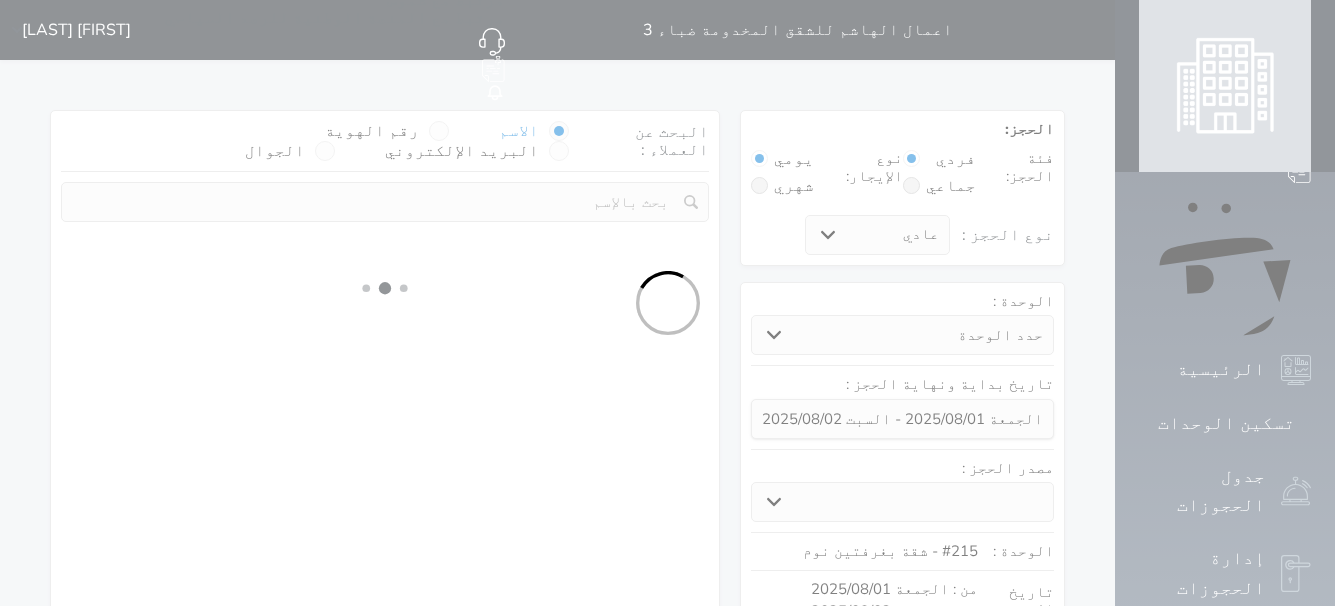 select on "1" 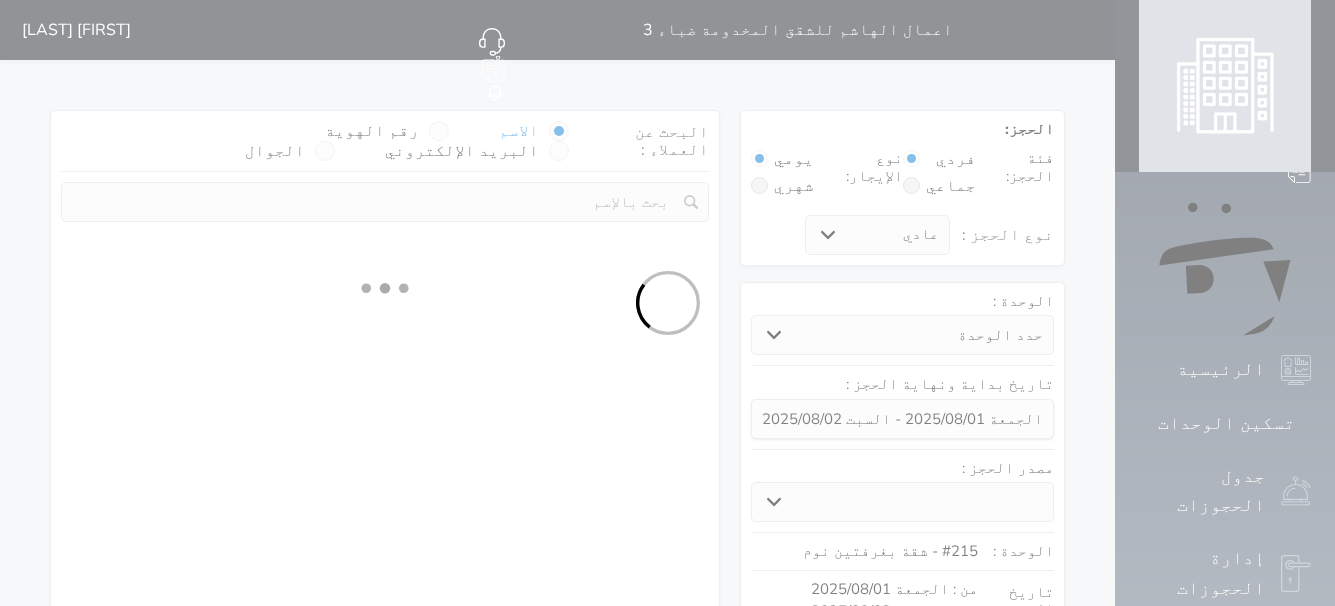 select 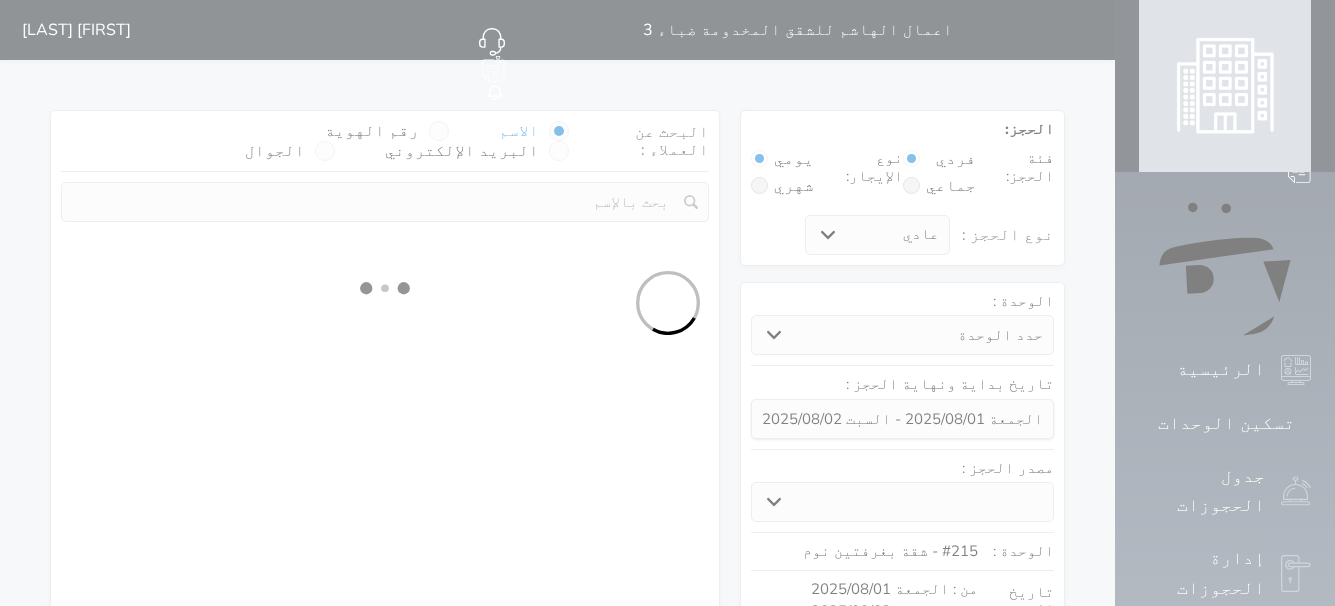 select on "7" 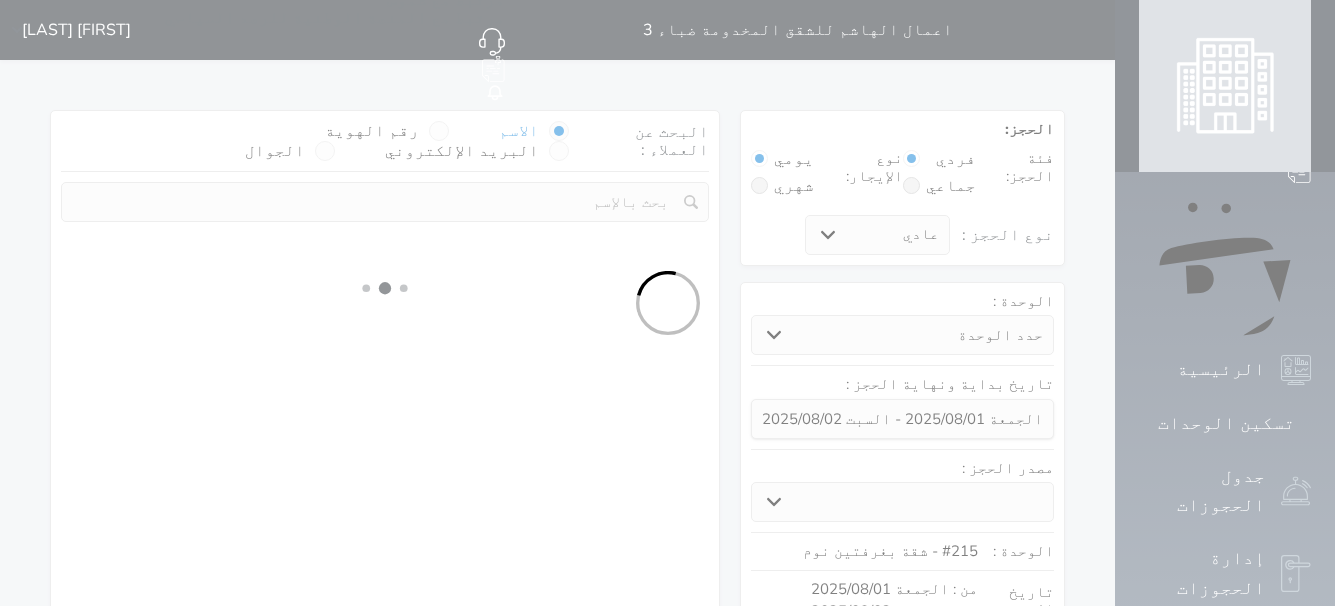 select 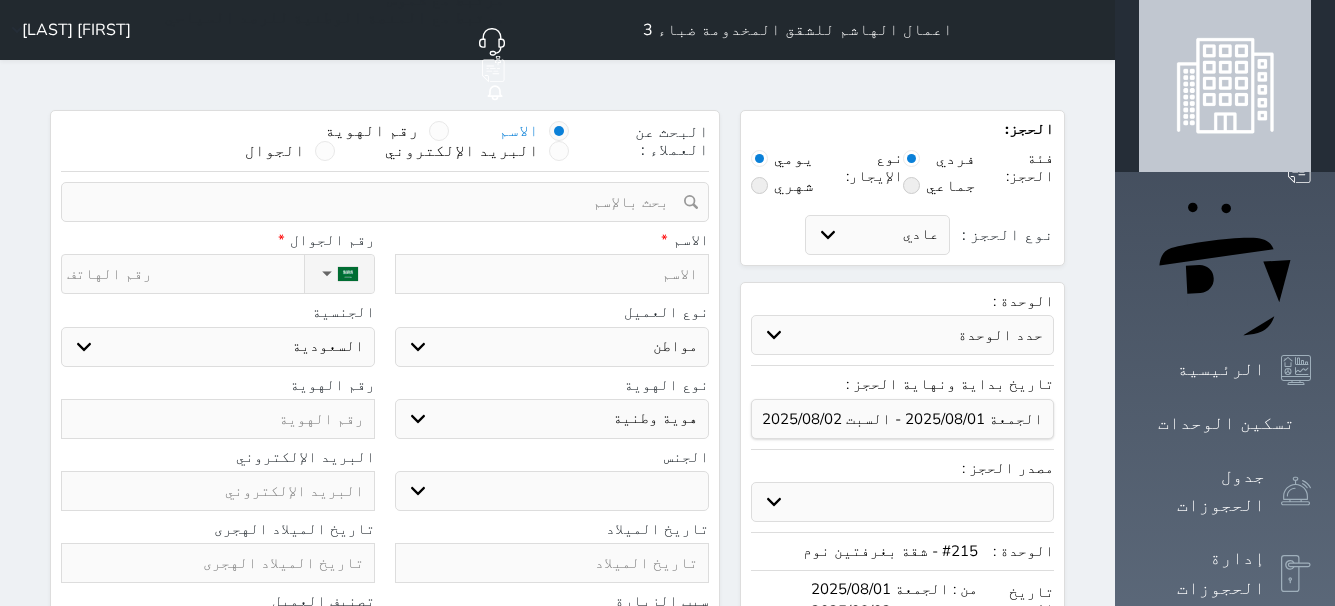 select 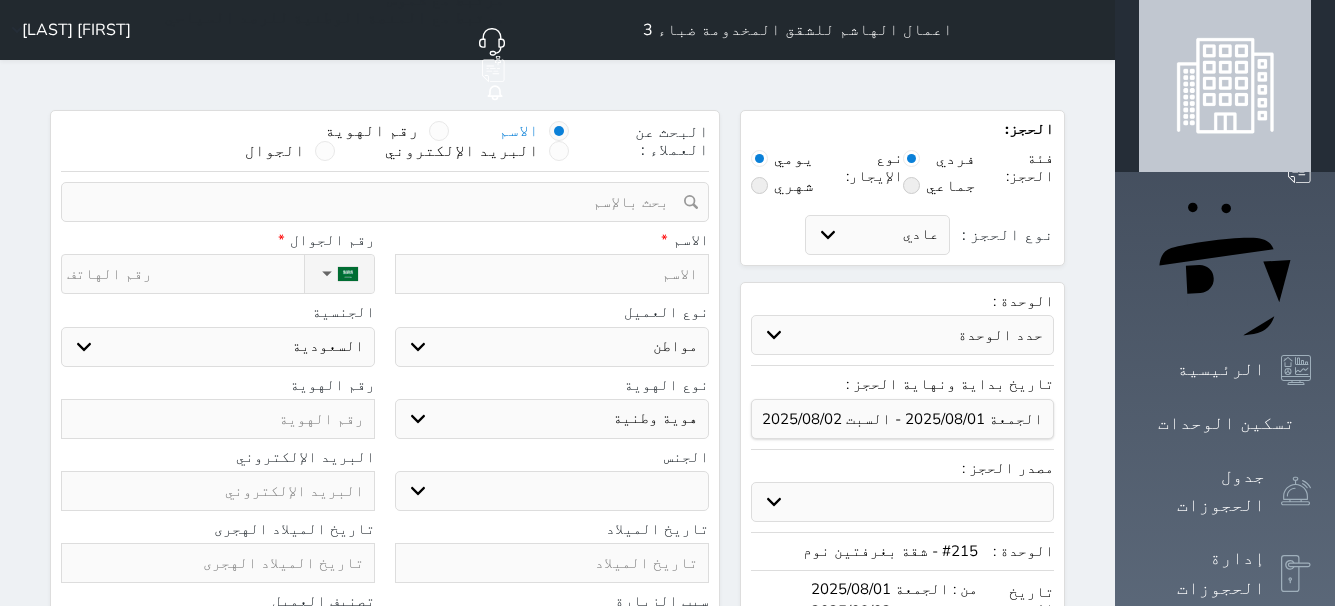 select 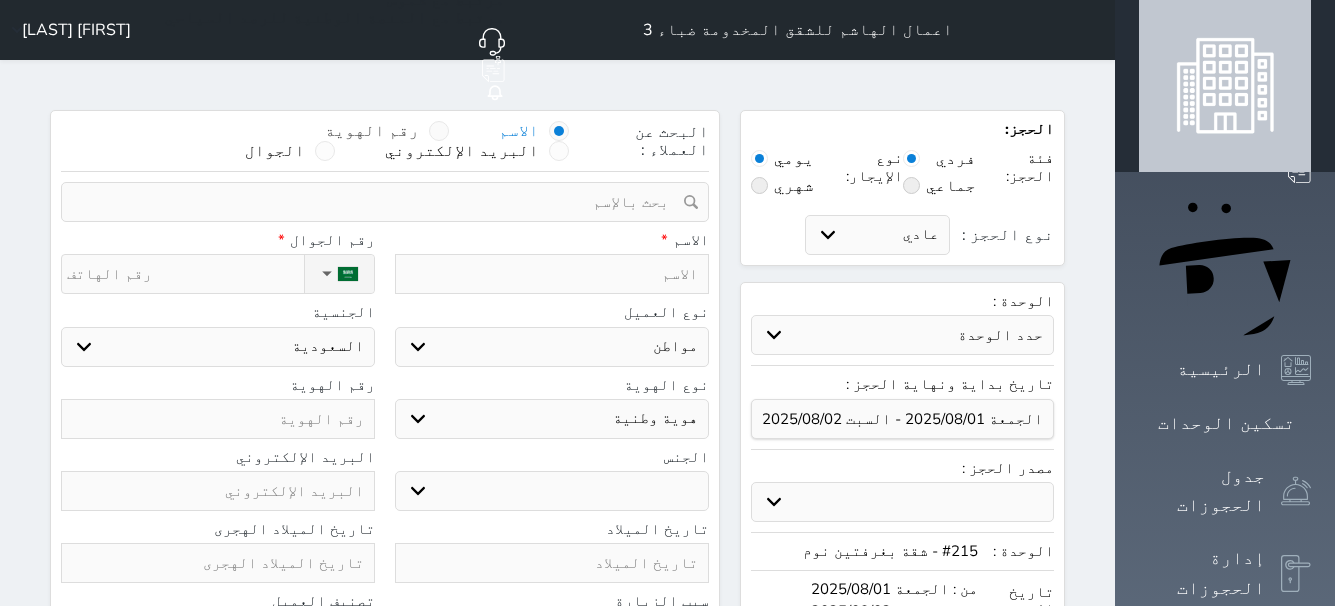 drag, startPoint x: 610, startPoint y: 141, endPoint x: 531, endPoint y: 98, distance: 89.94443 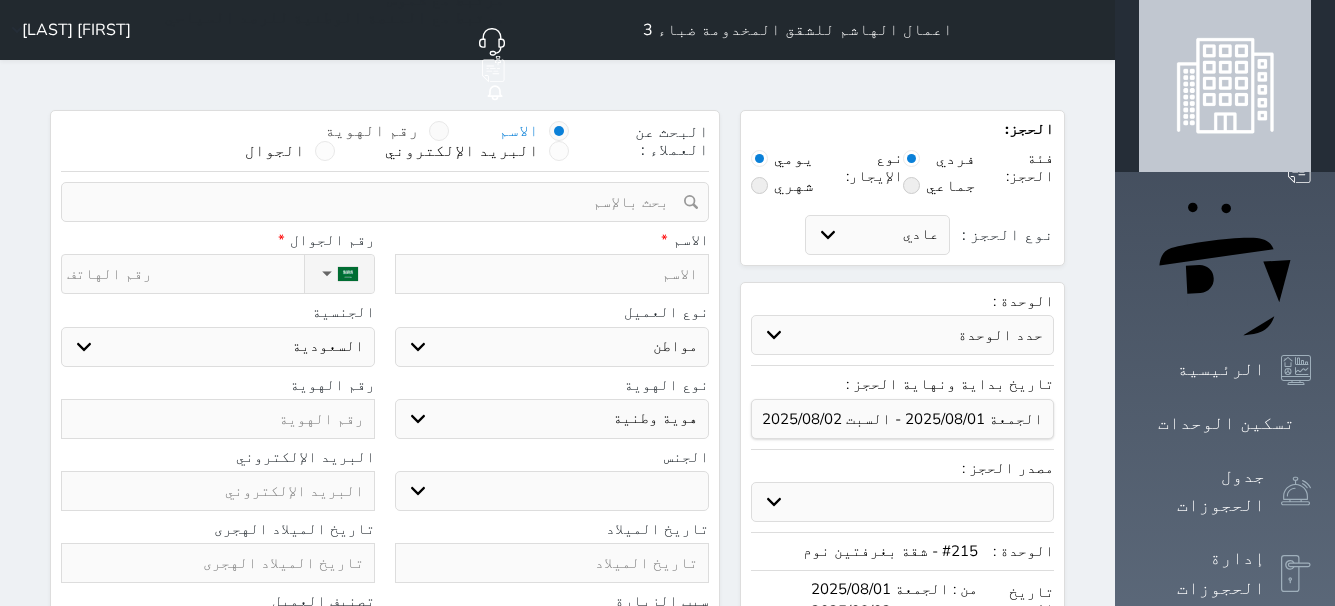 click at bounding box center [439, 131] 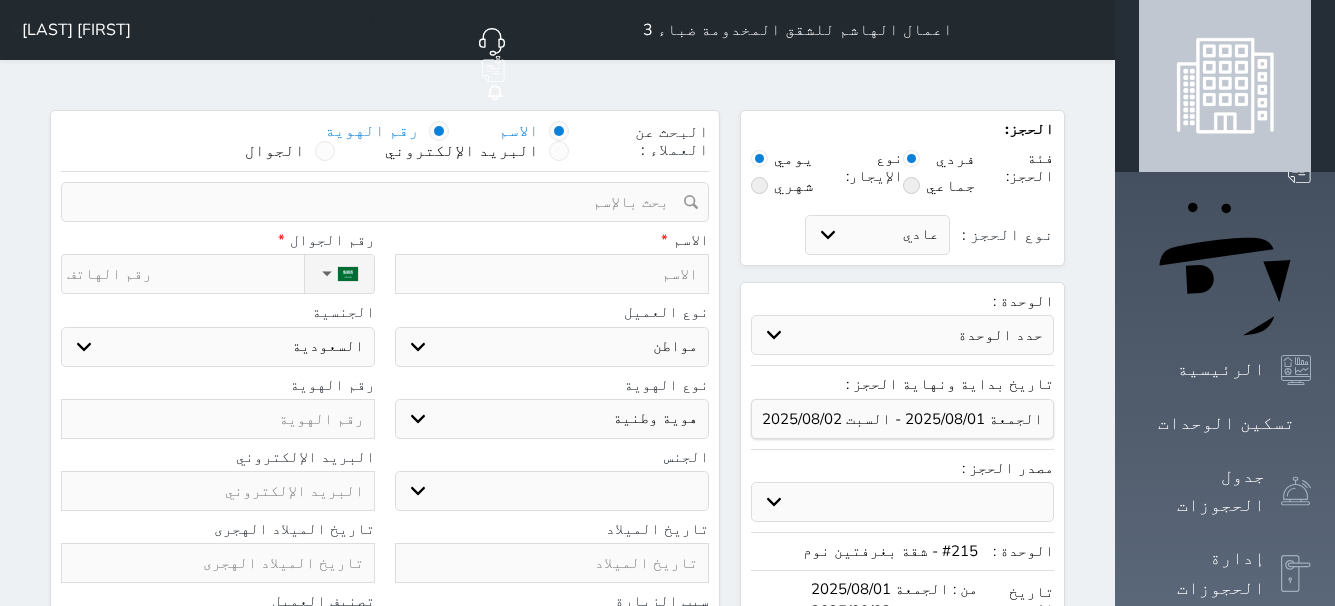 select 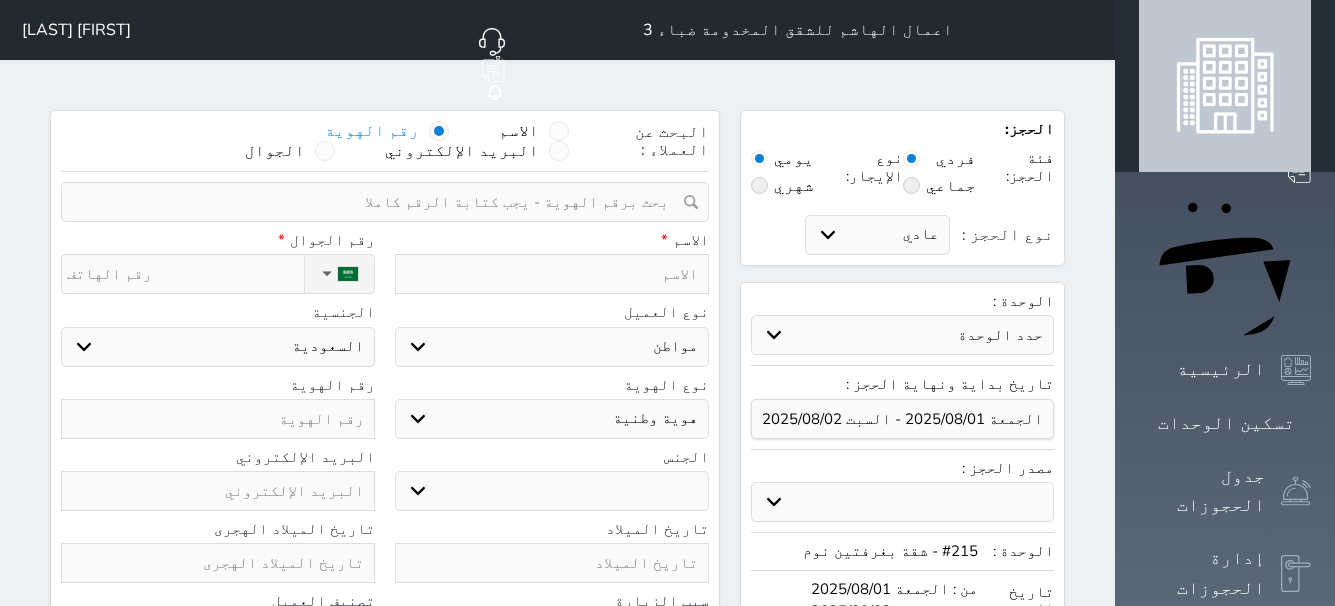 paste on "[NUMBER]" 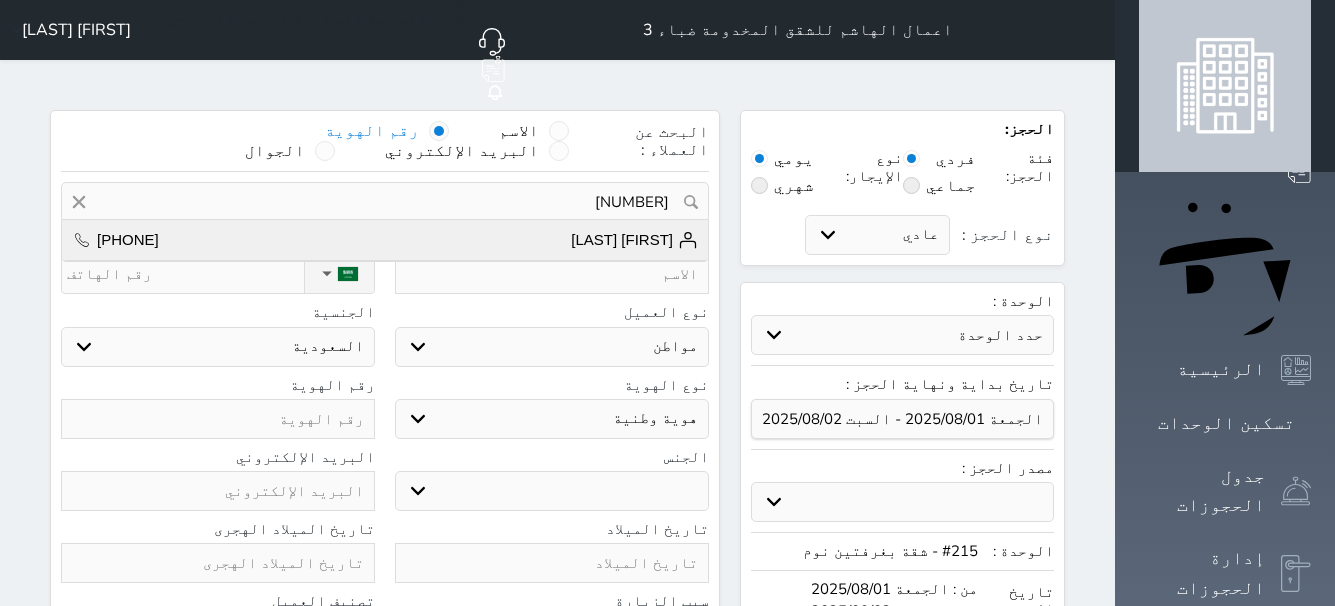click on "[FIRST] [LAST] [PHONE]" at bounding box center [385, 240] 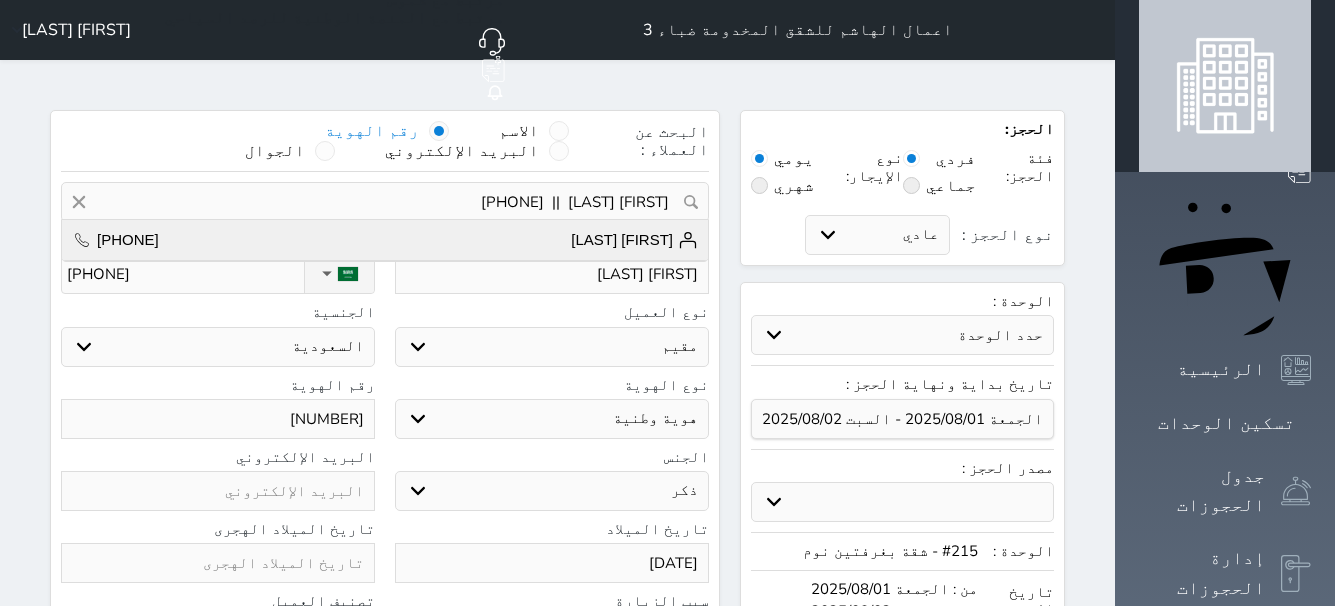 select on "304" 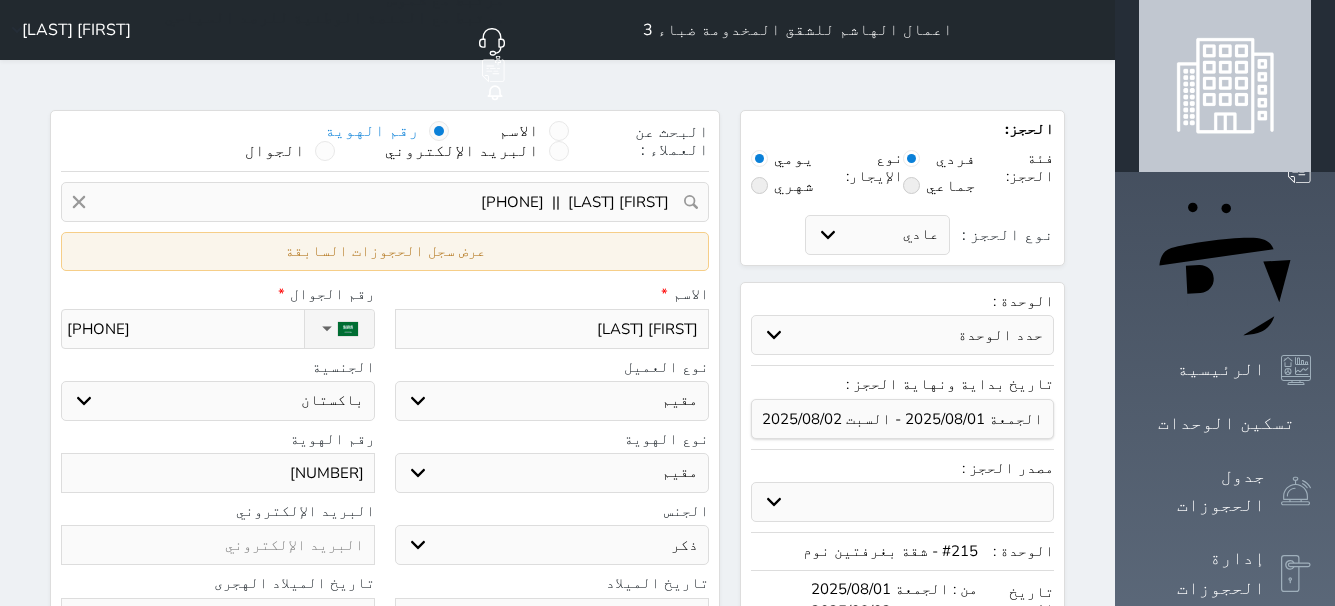 click on "عرض سجل الحجوزات السابقة" at bounding box center (385, 251) 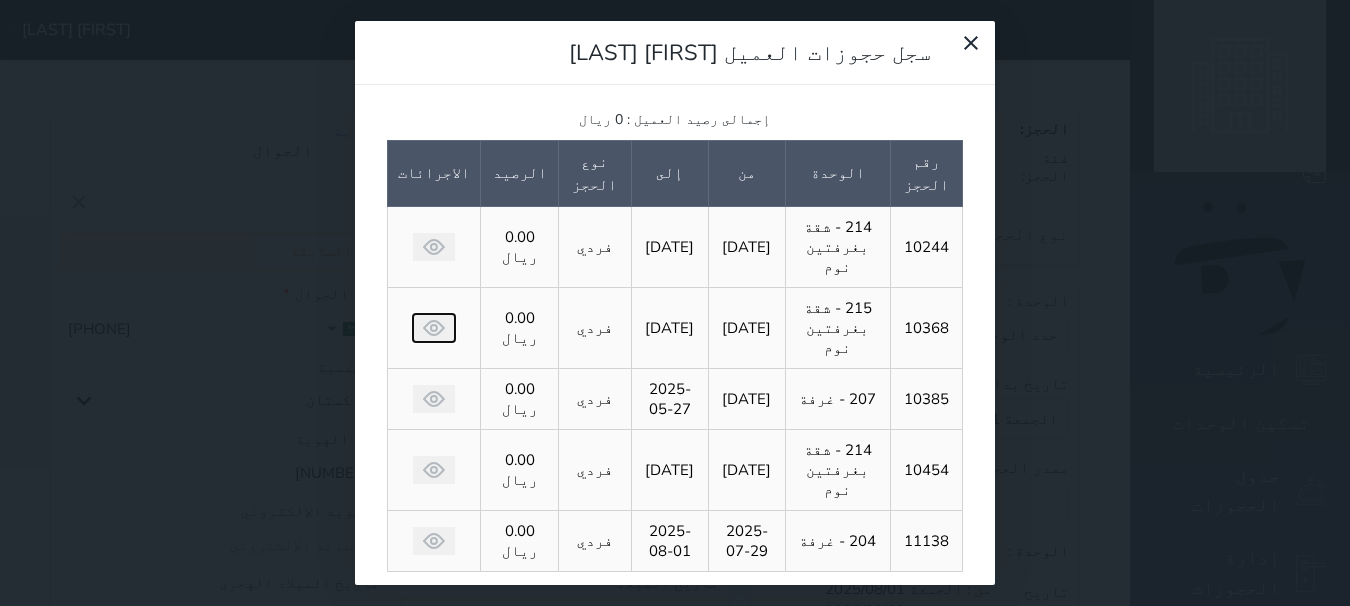 click 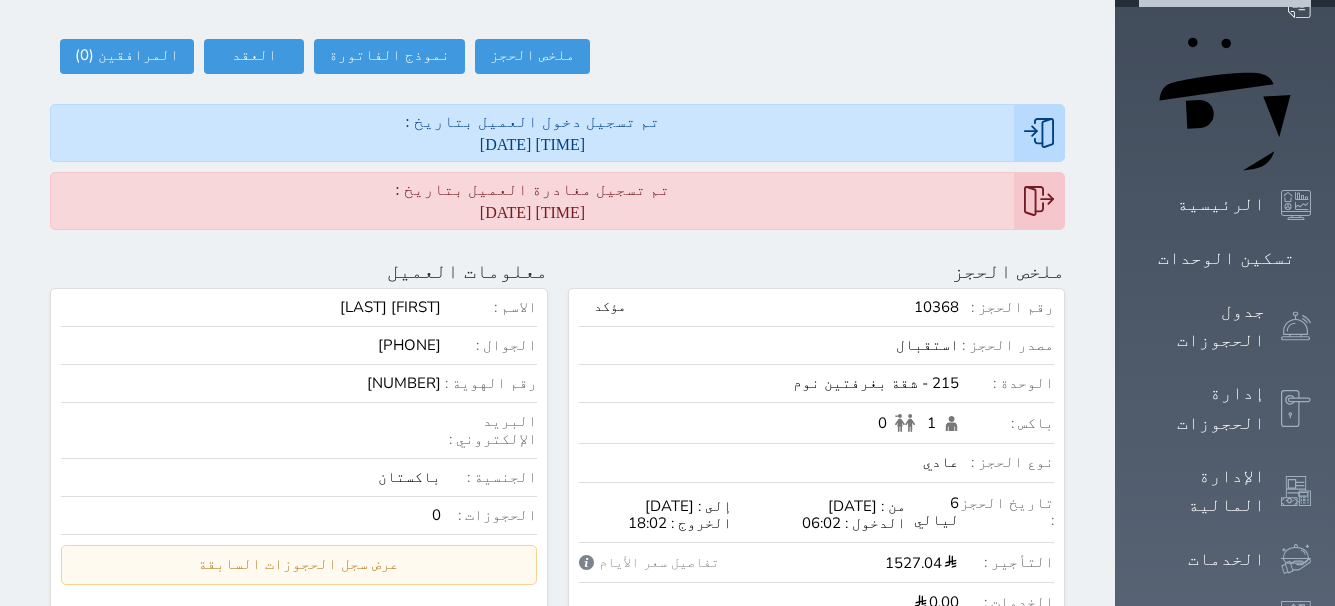 scroll, scrollTop: 0, scrollLeft: 0, axis: both 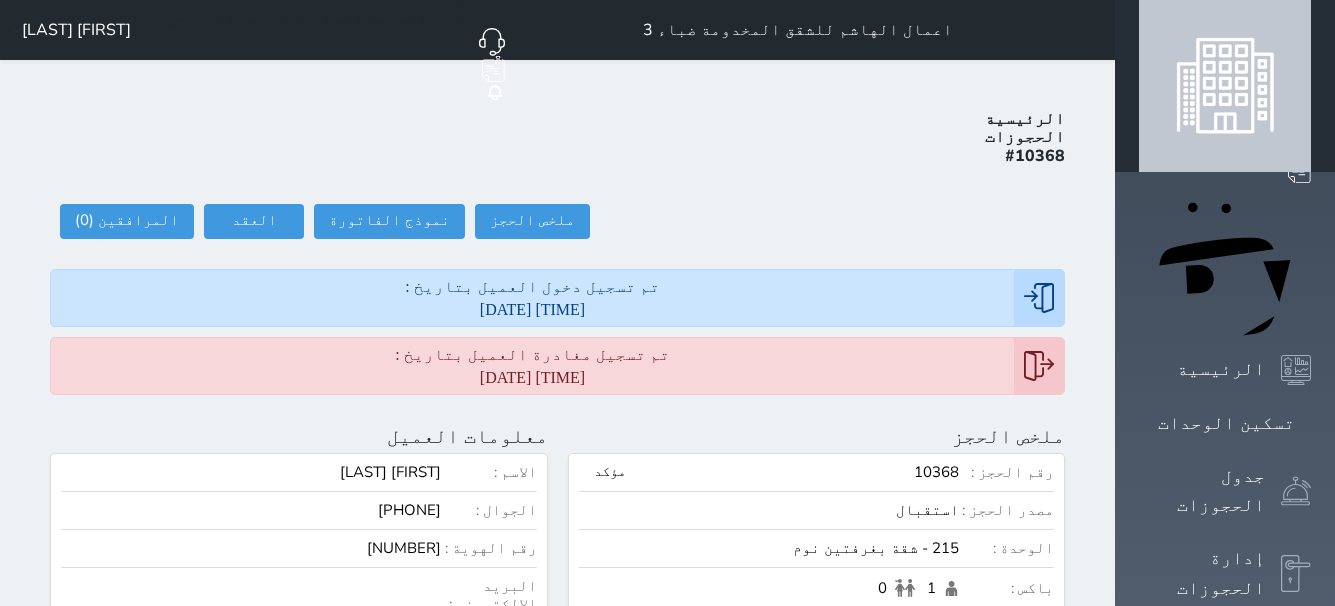 drag, startPoint x: 388, startPoint y: 481, endPoint x: 470, endPoint y: 482, distance: 82.006096 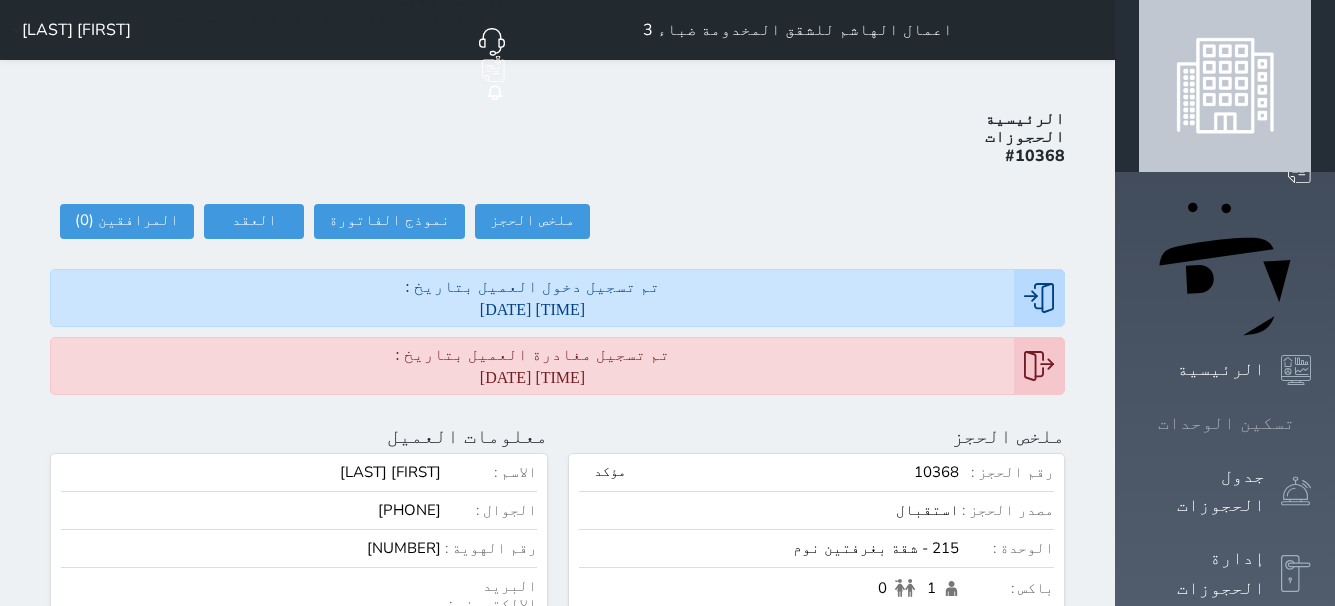 click at bounding box center (1311, 423) 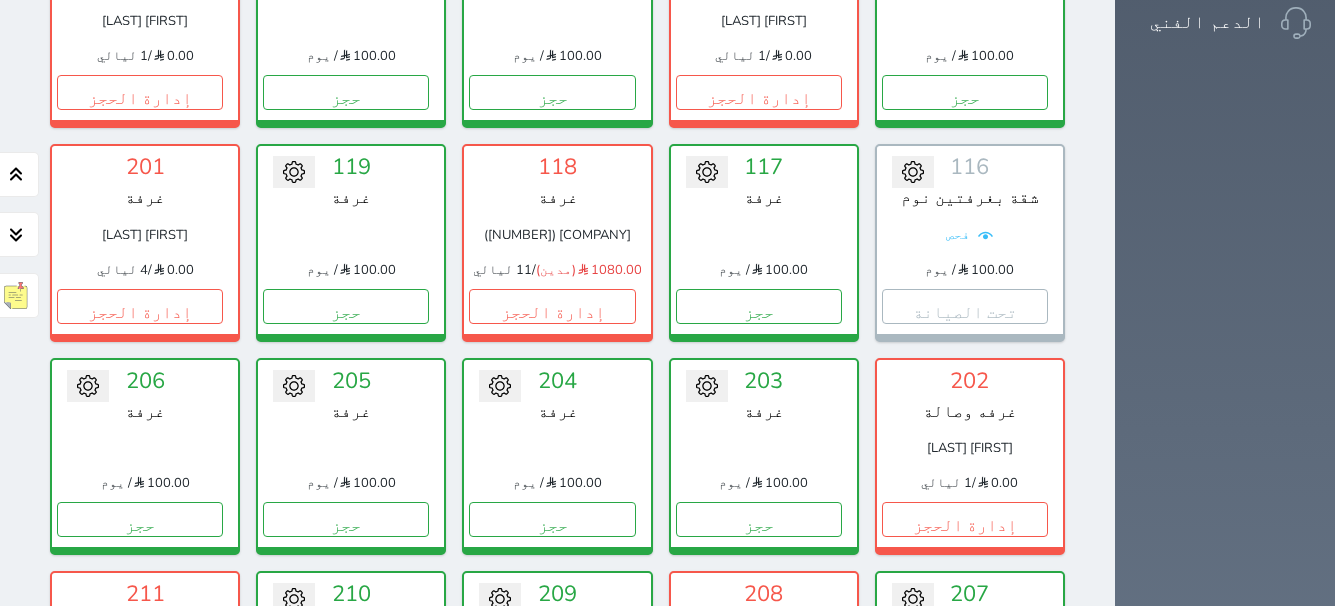 scroll, scrollTop: 1200, scrollLeft: 0, axis: vertical 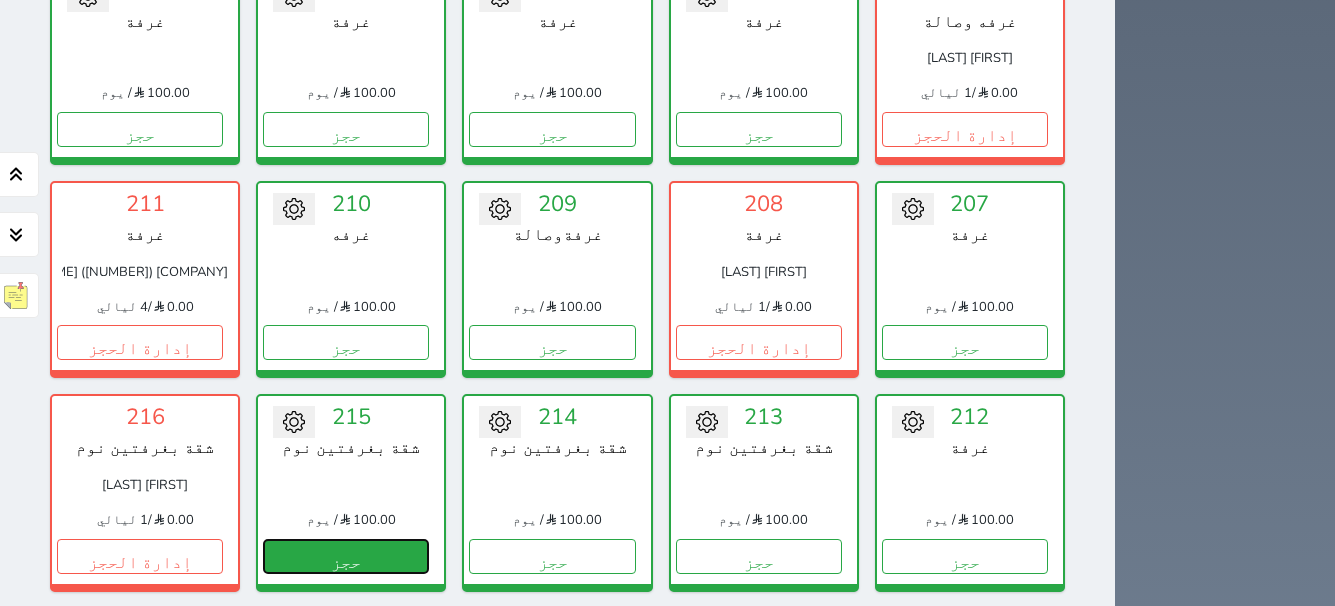 click on "حجز" at bounding box center (346, 556) 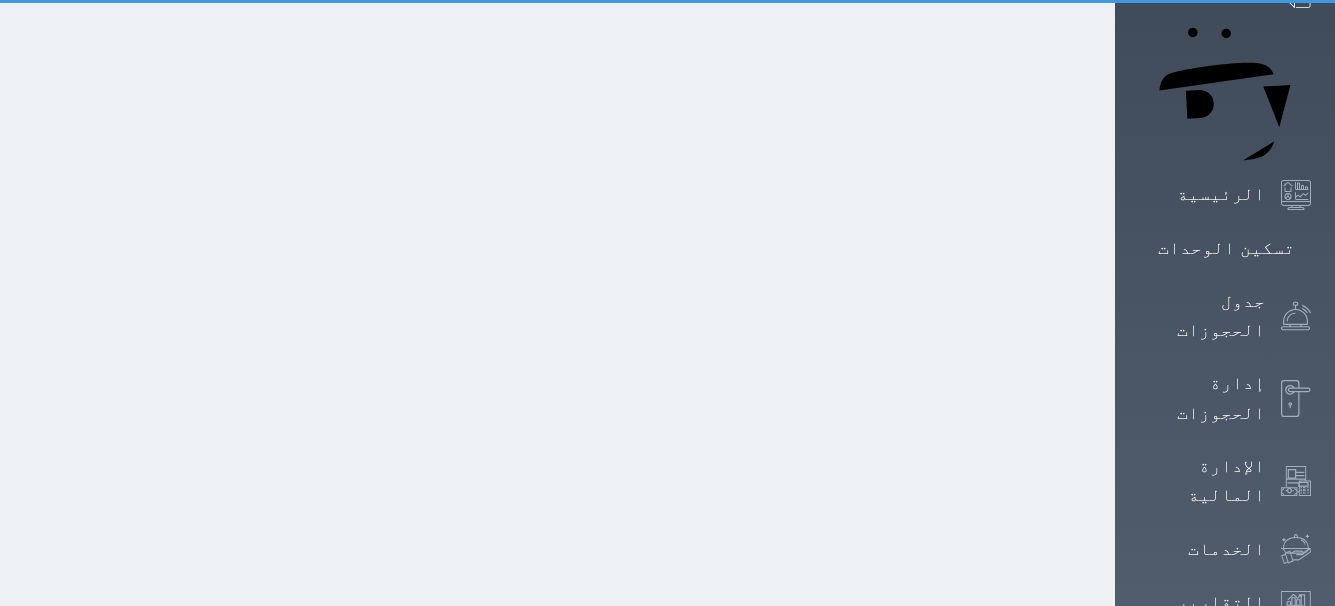 select on "1" 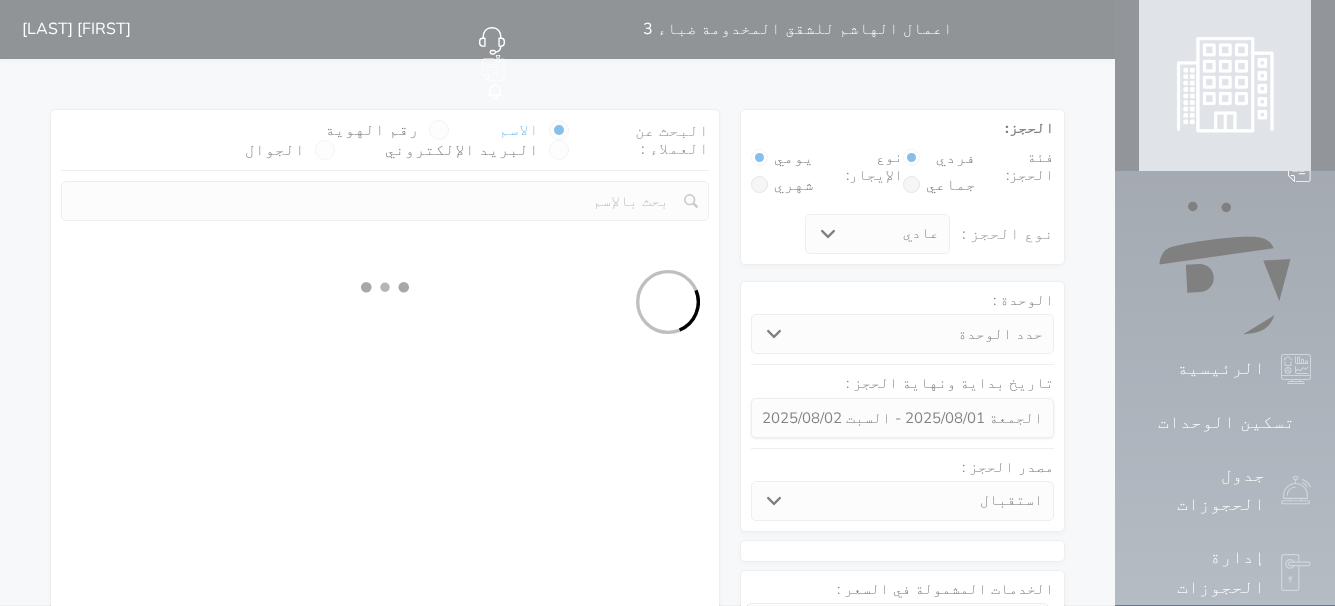 scroll, scrollTop: 0, scrollLeft: 0, axis: both 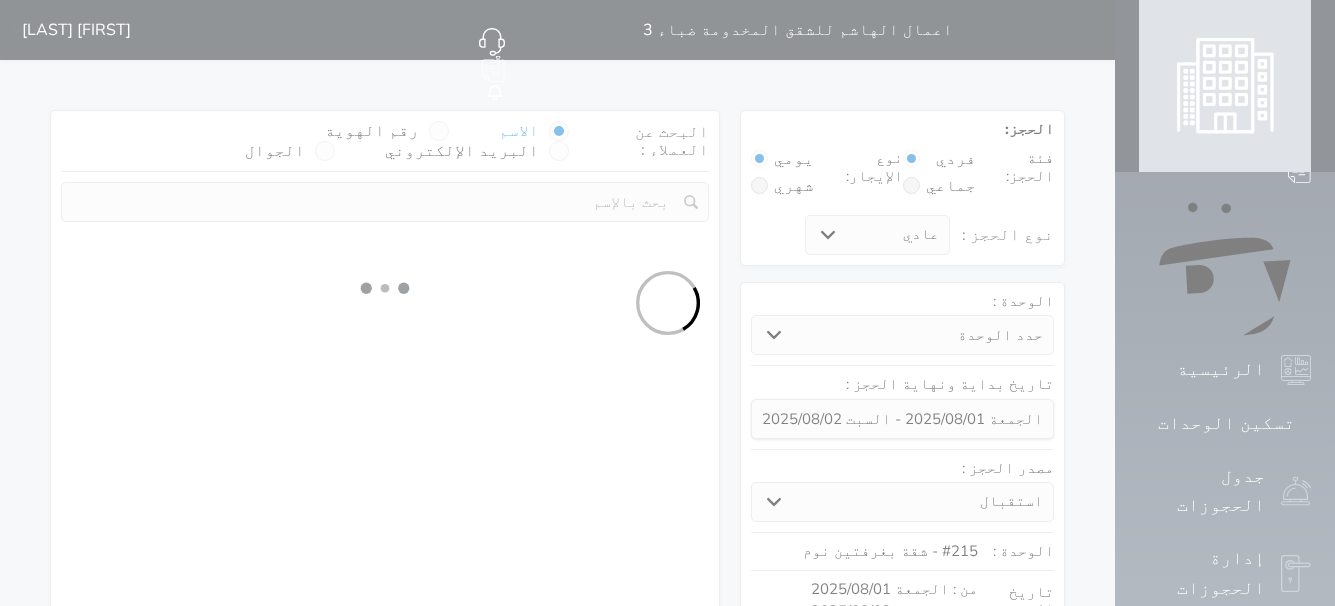 select on "25753" 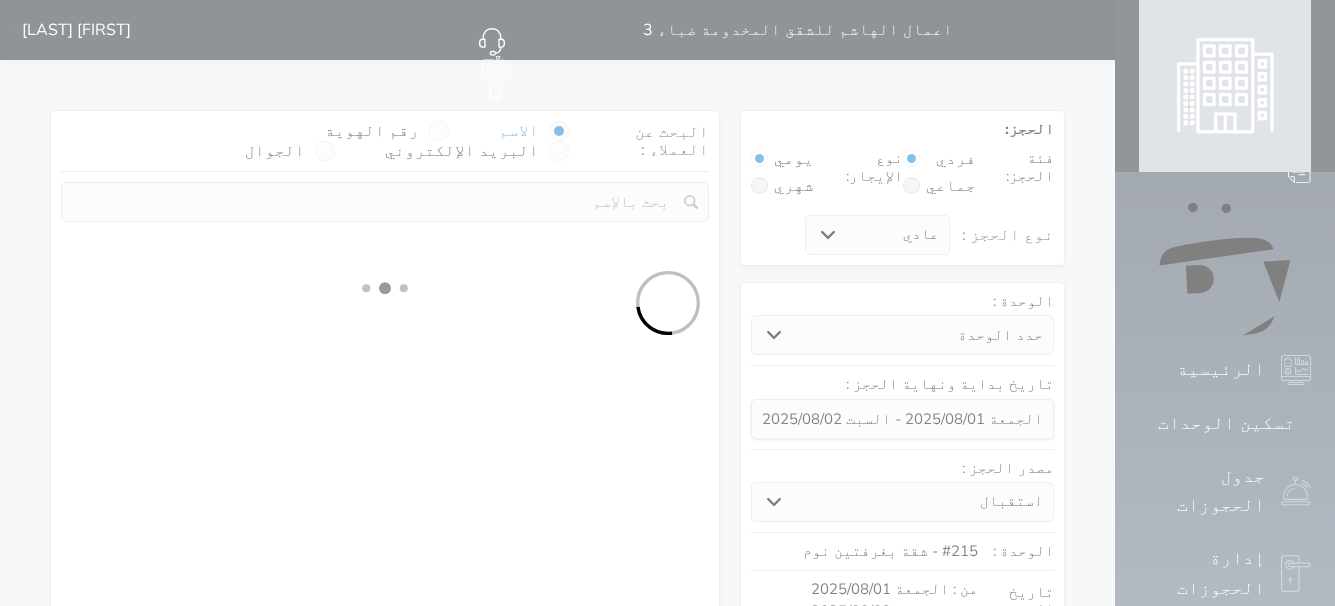 select on "1" 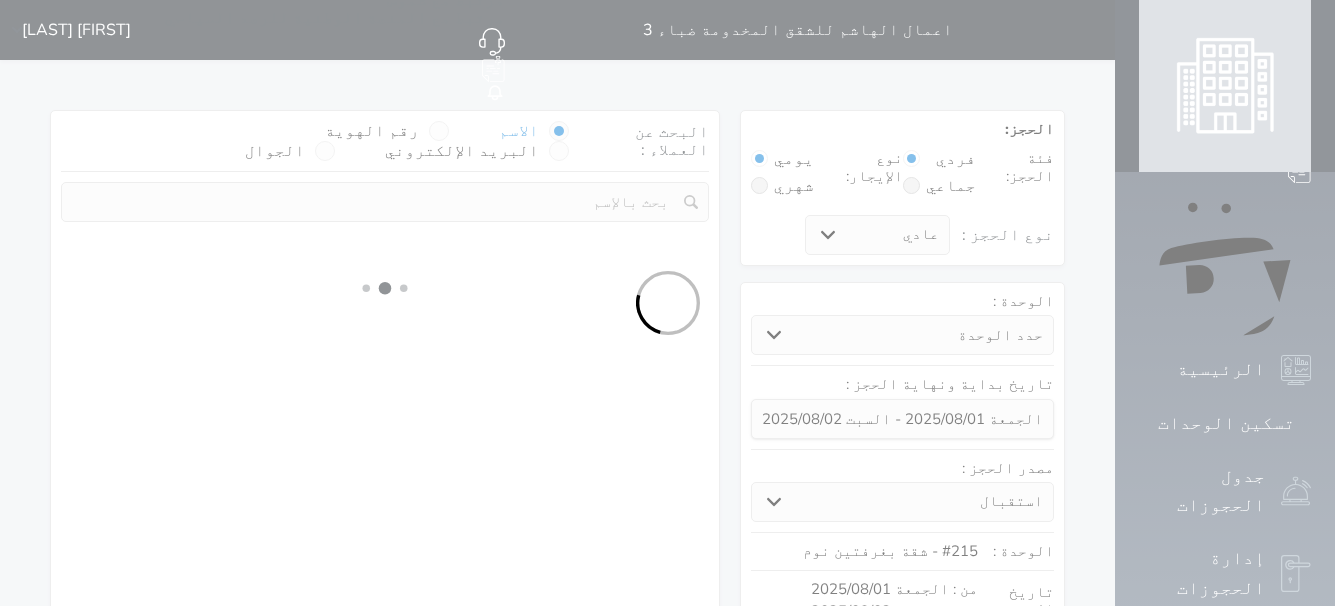 select on "113" 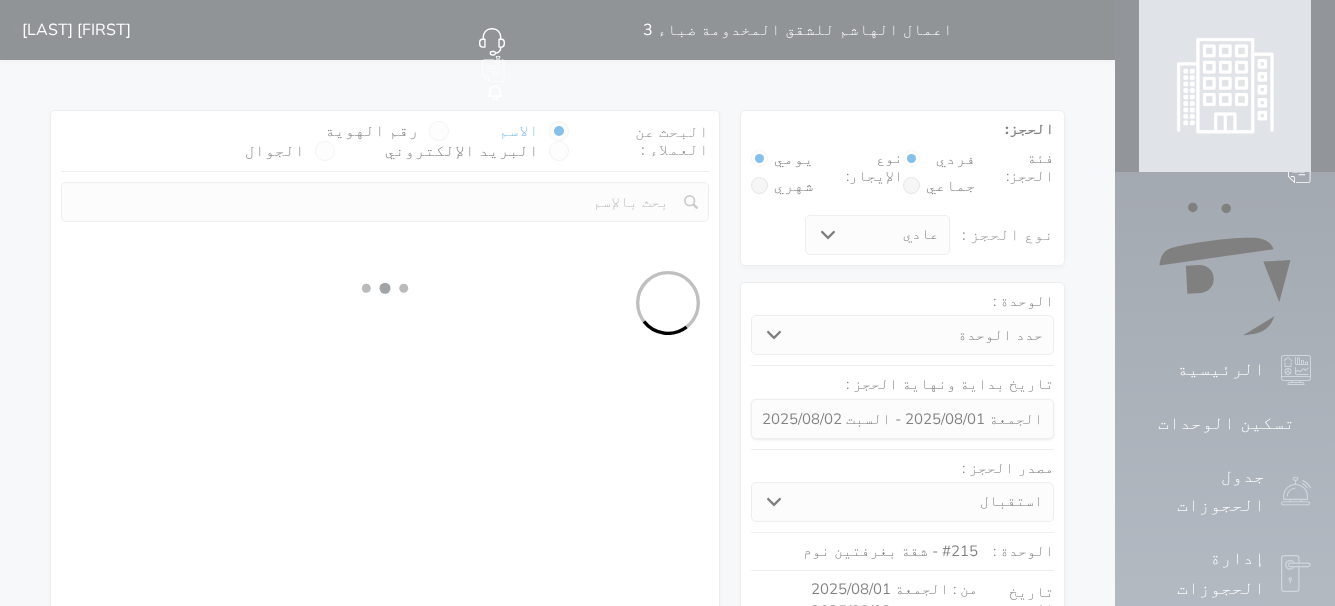 select on "1" 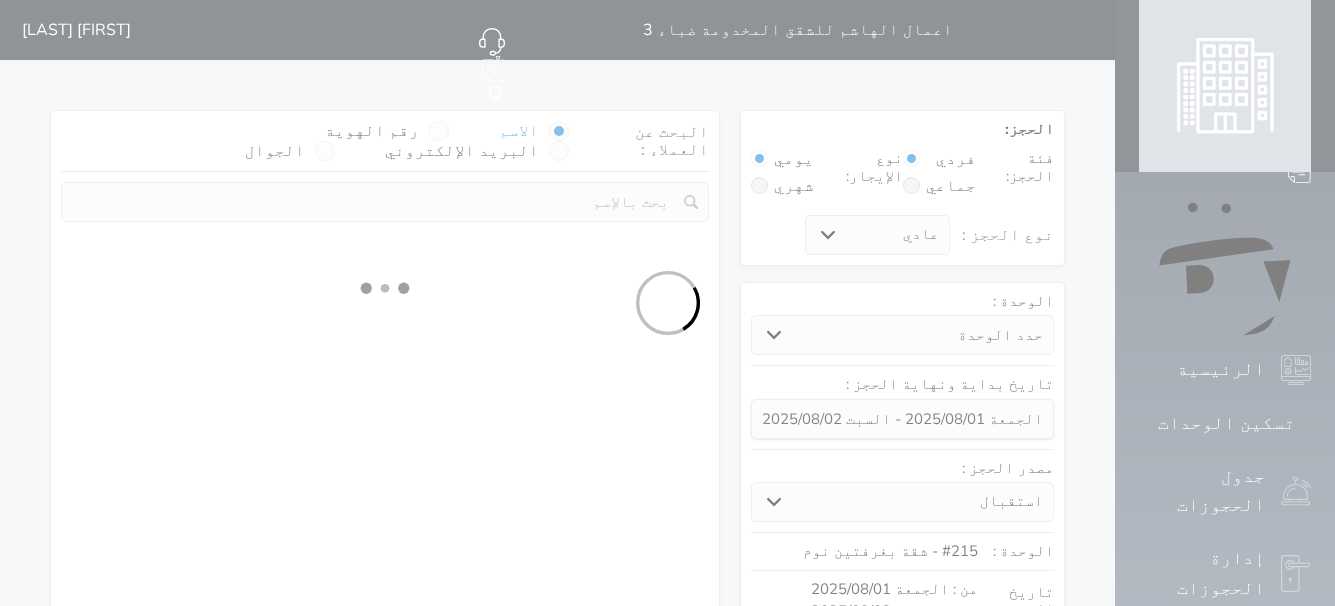 select 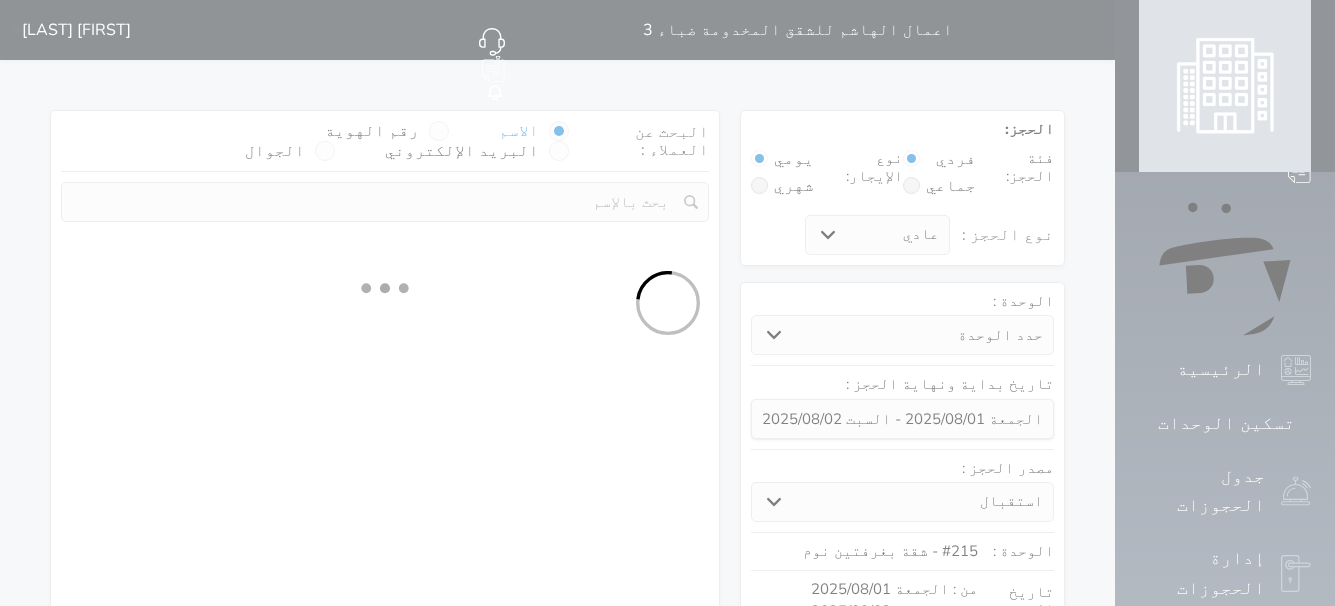 select on "7" 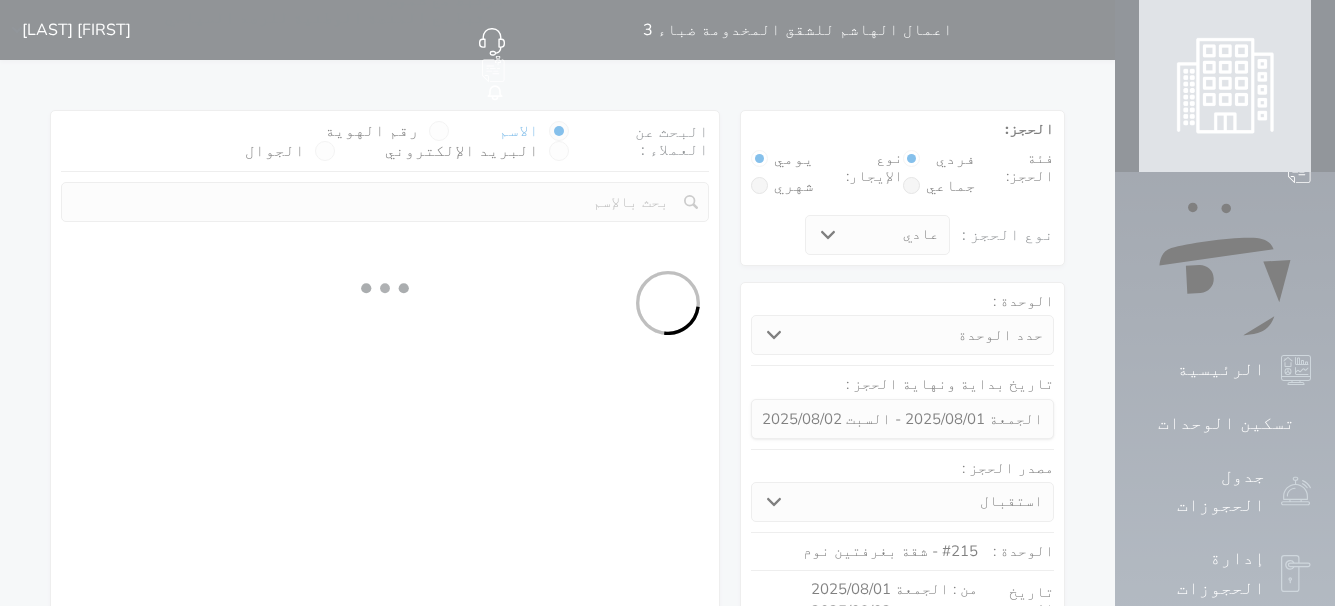 select 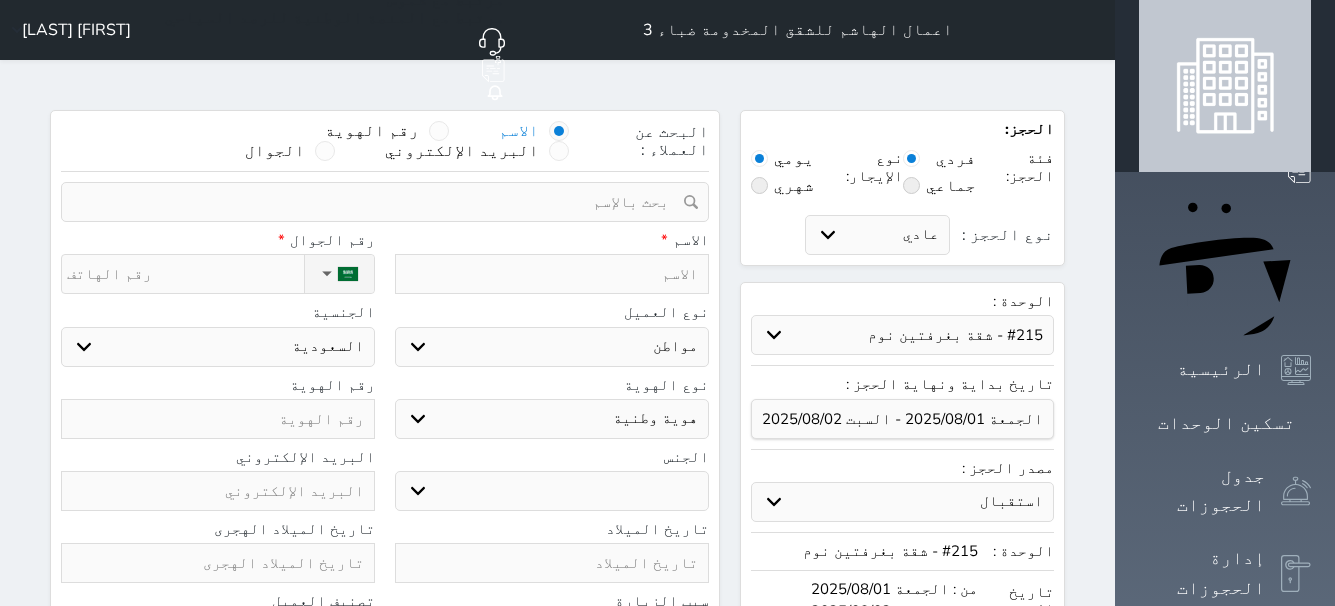 select 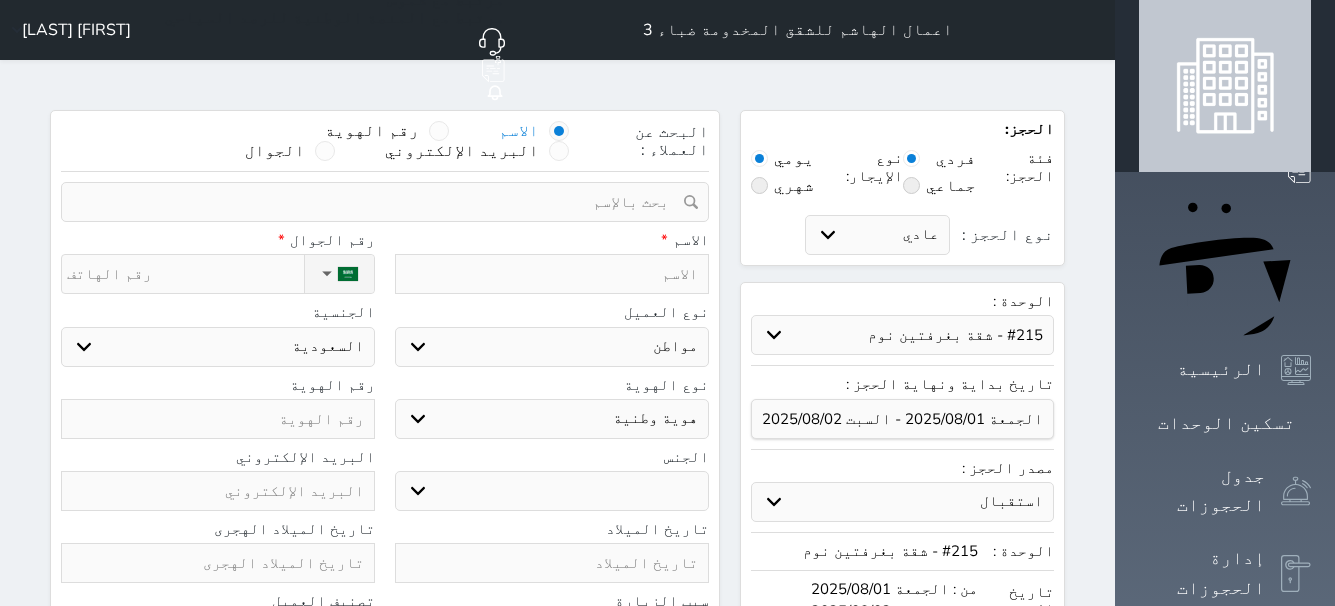 select 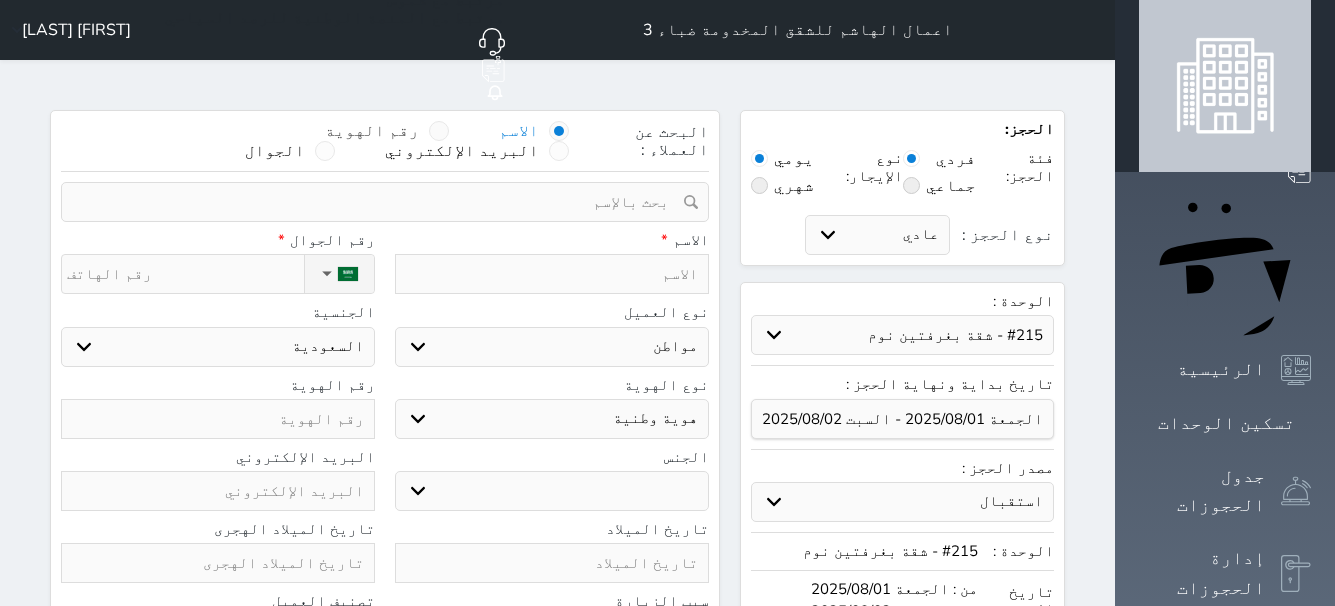 click at bounding box center (439, 131) 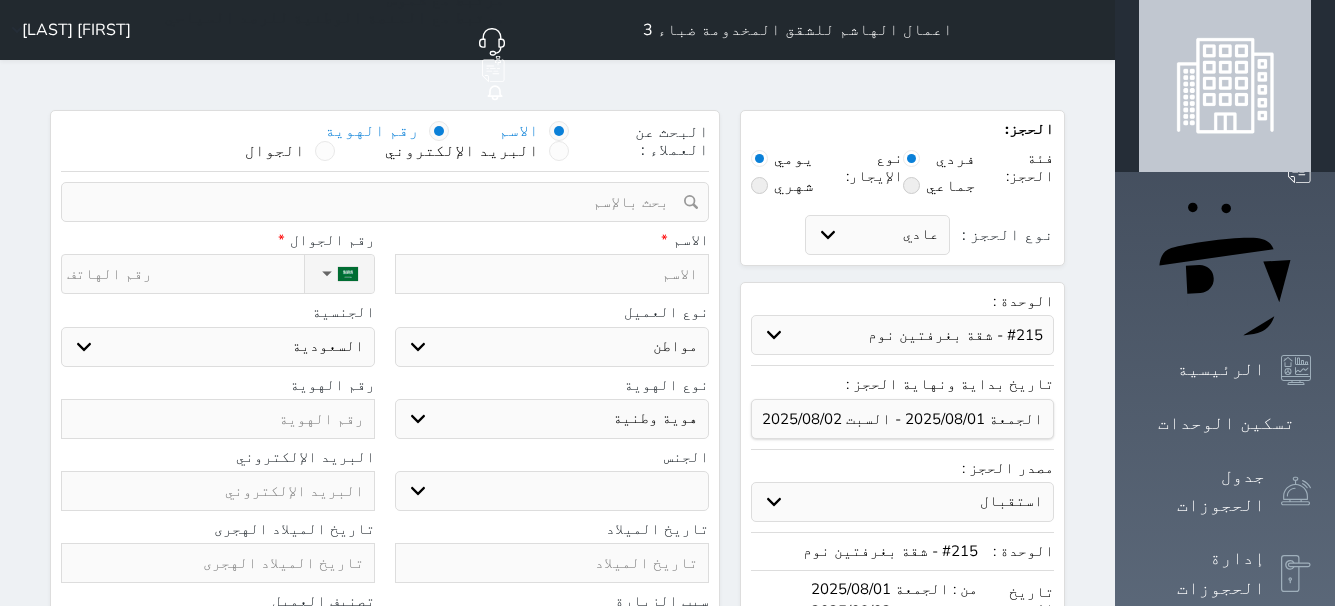 select 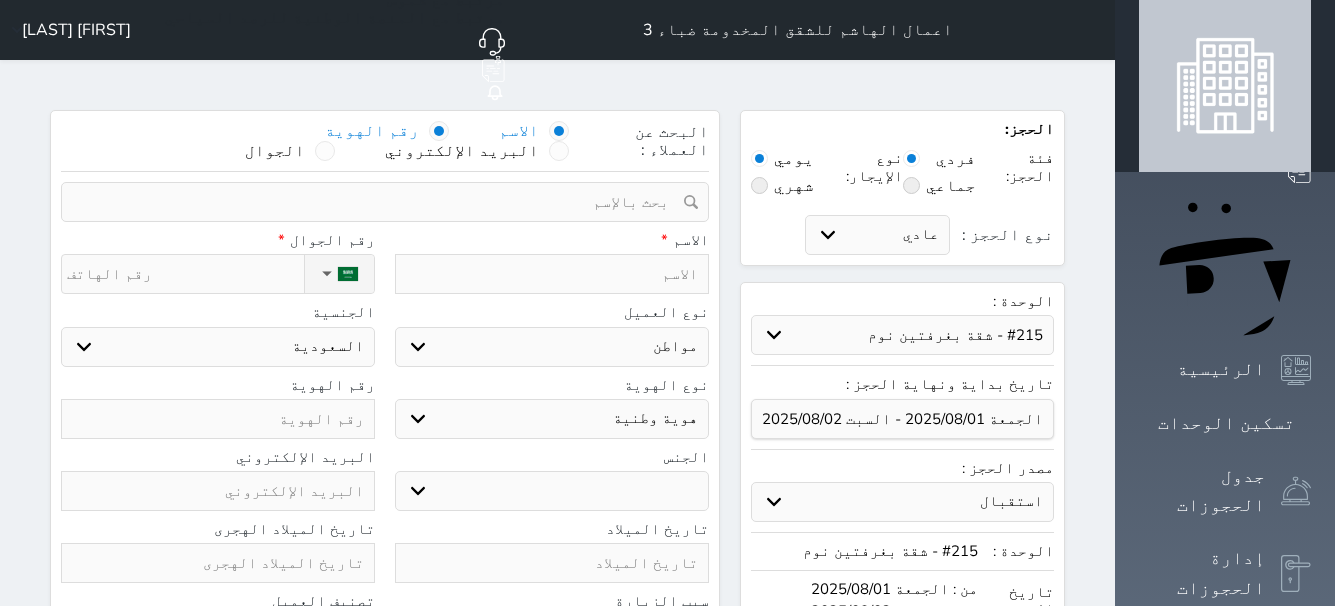 select 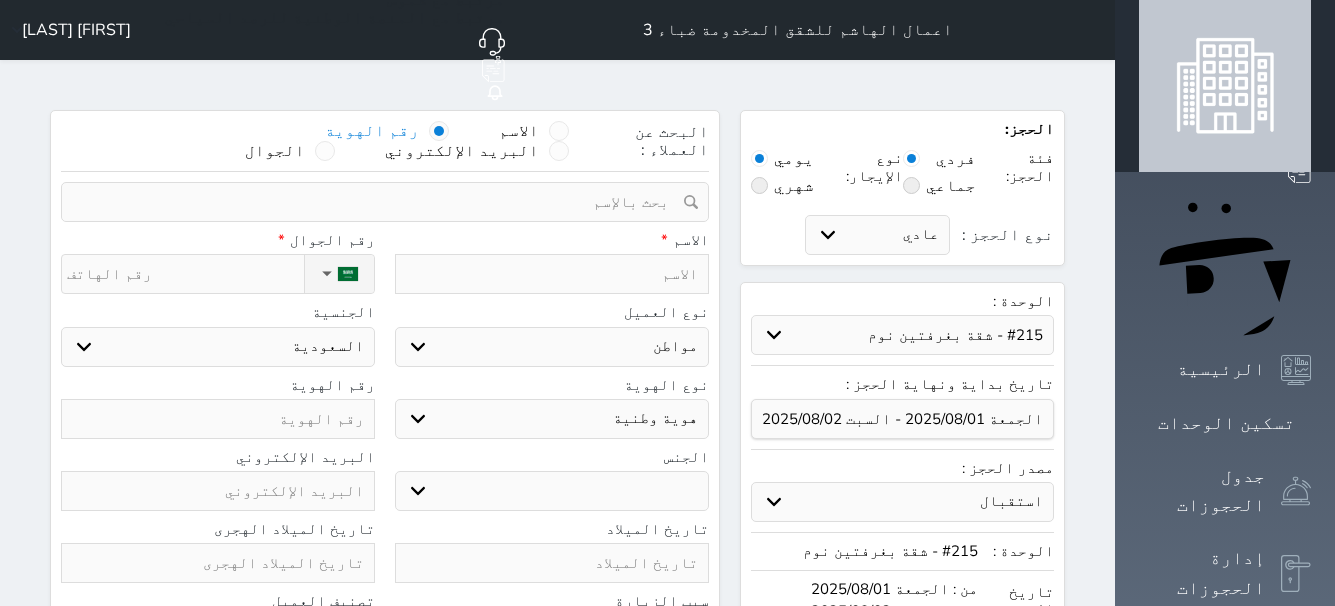 select 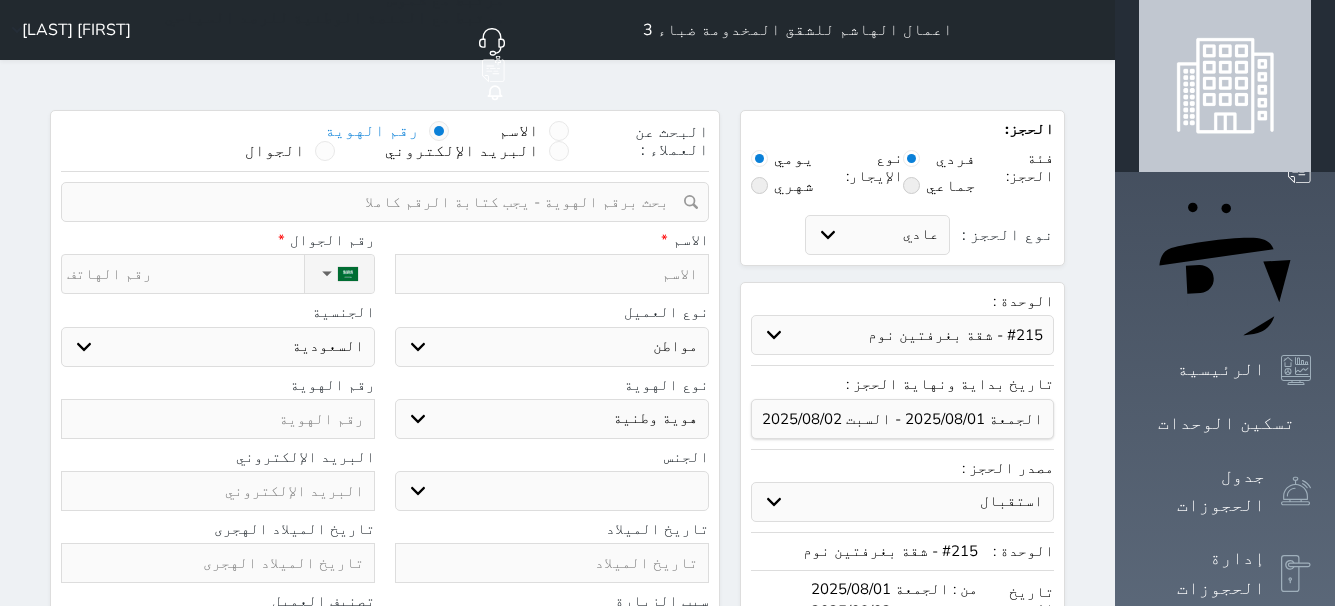 paste on "[NUMBER]" 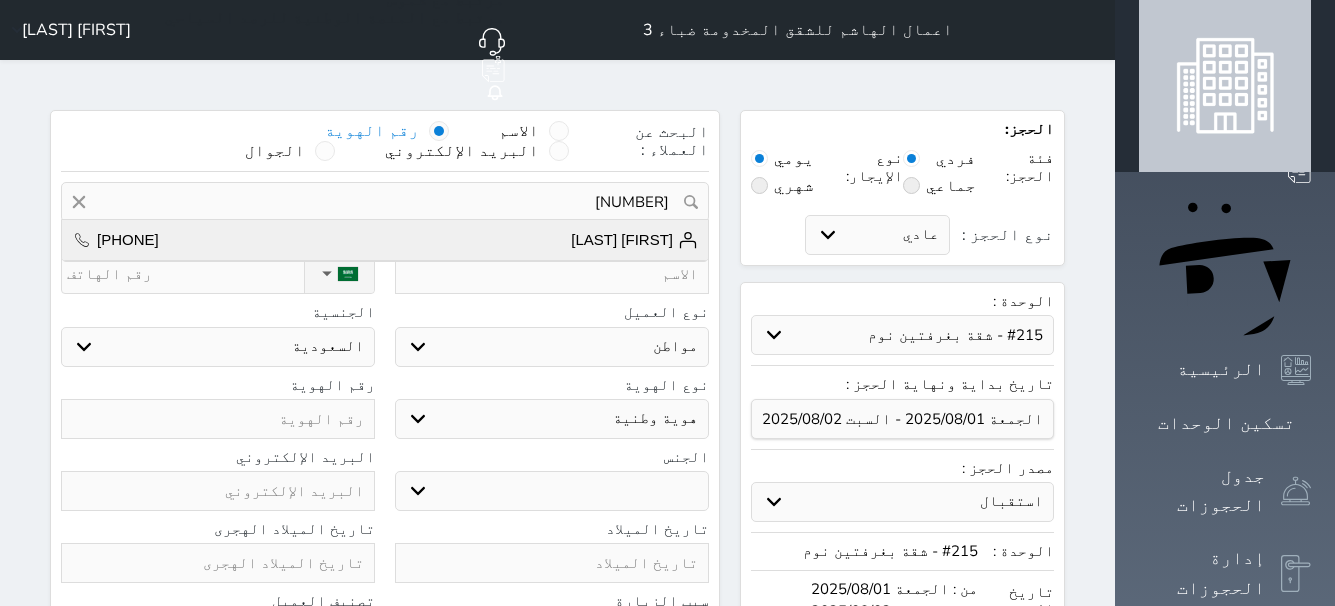 click on "[FIRST] [LAST]" at bounding box center (634, 240) 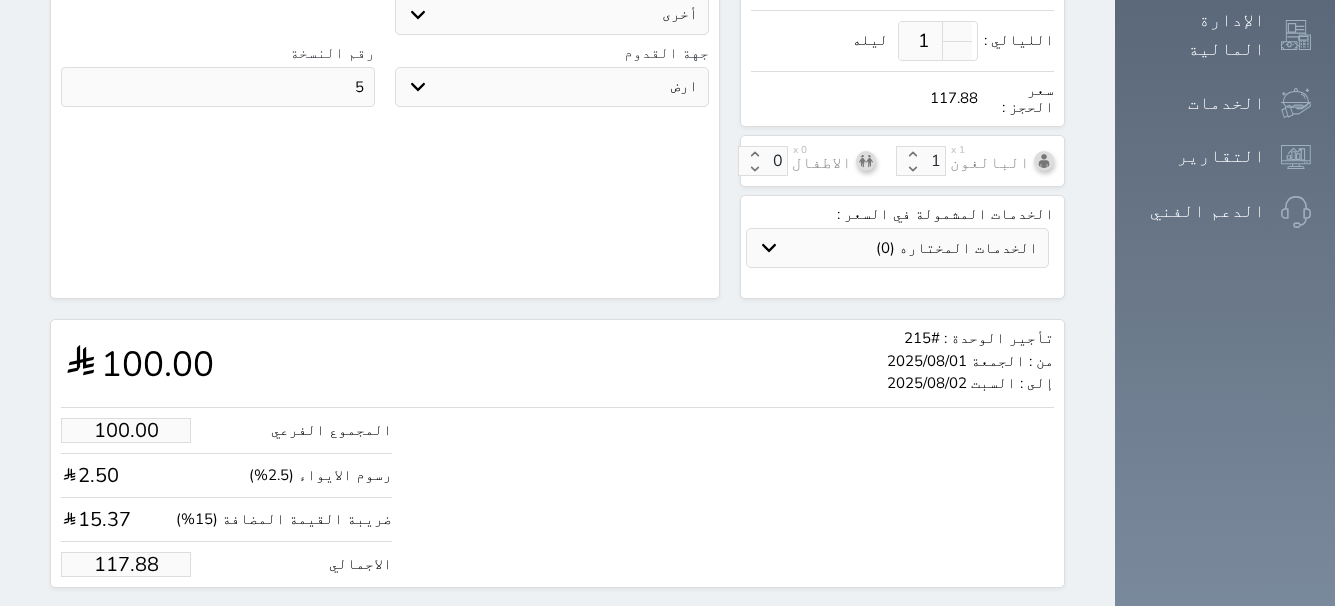 scroll, scrollTop: 627, scrollLeft: 0, axis: vertical 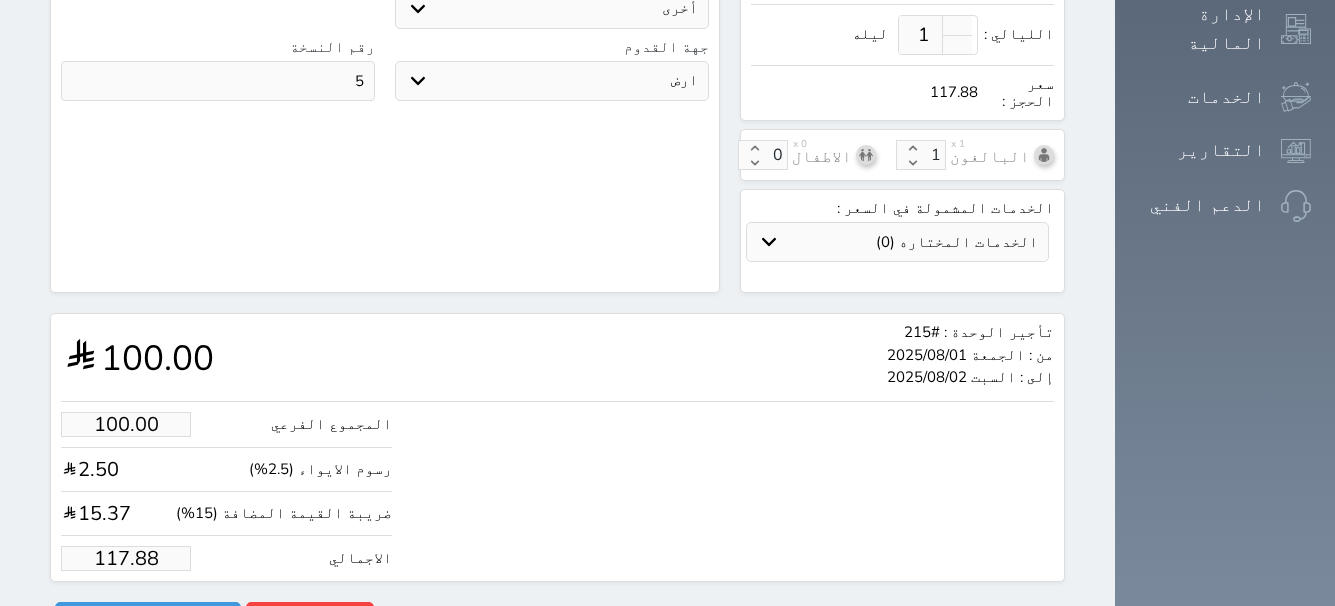 drag, startPoint x: 46, startPoint y: 504, endPoint x: 147, endPoint y: 499, distance: 101.12369 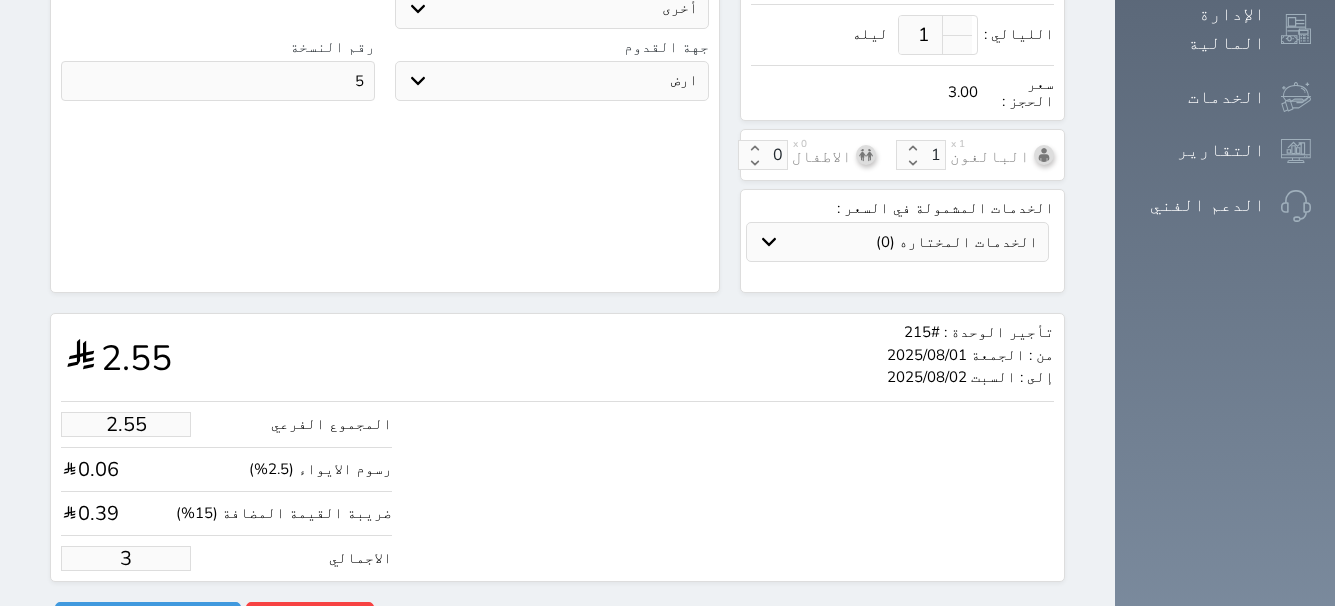type on "25.45" 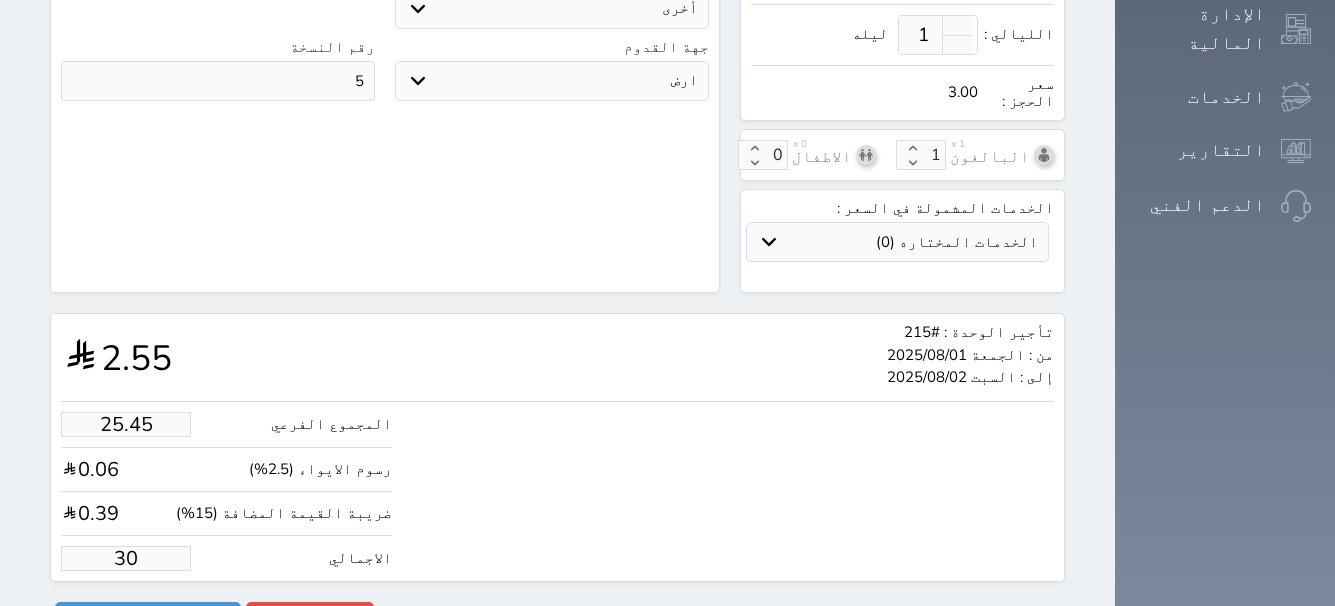 type on "254.51" 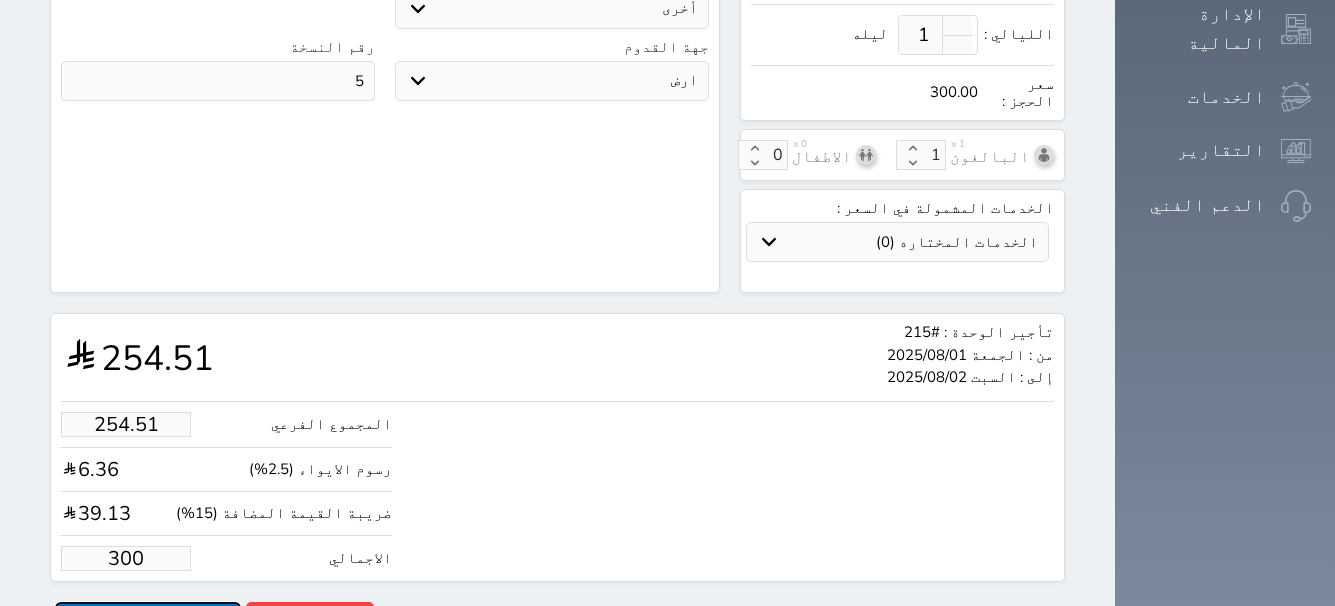 type on "300.00" 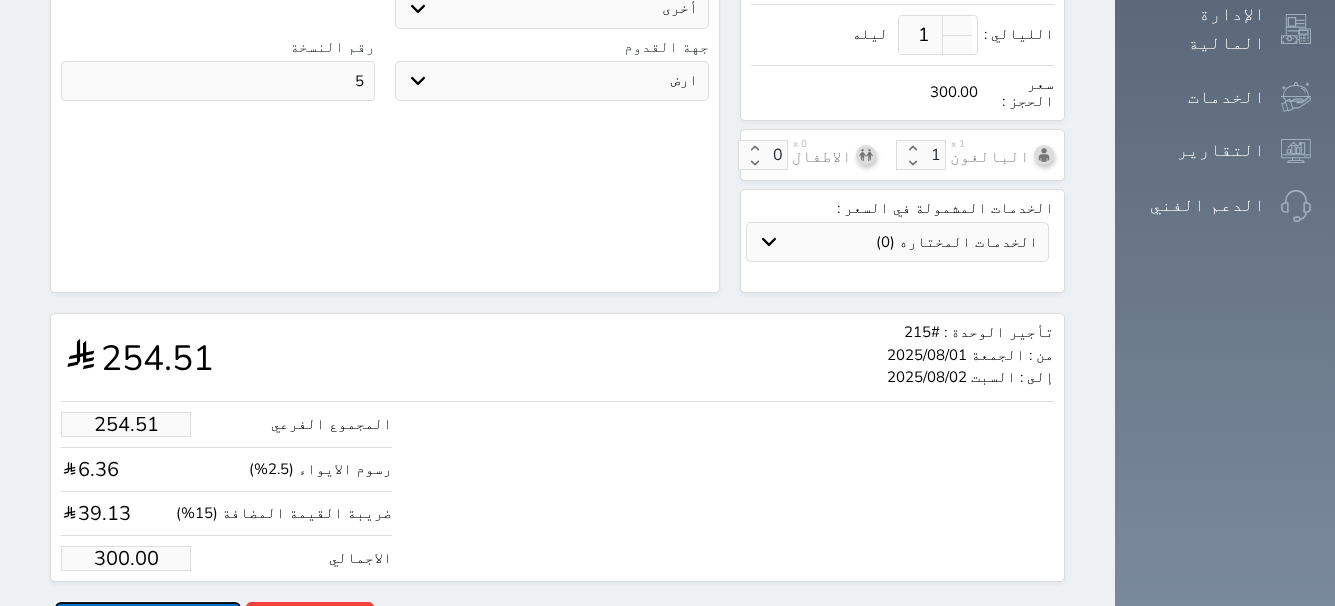 click on "حجز" at bounding box center (148, 619) 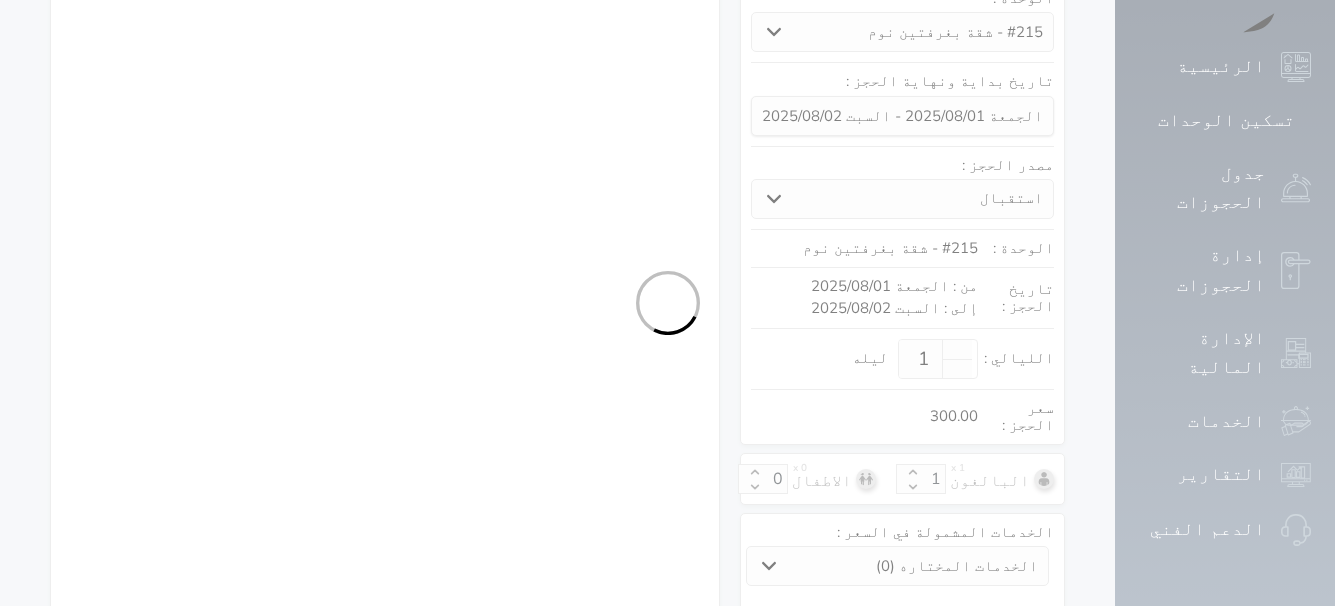 select on "4" 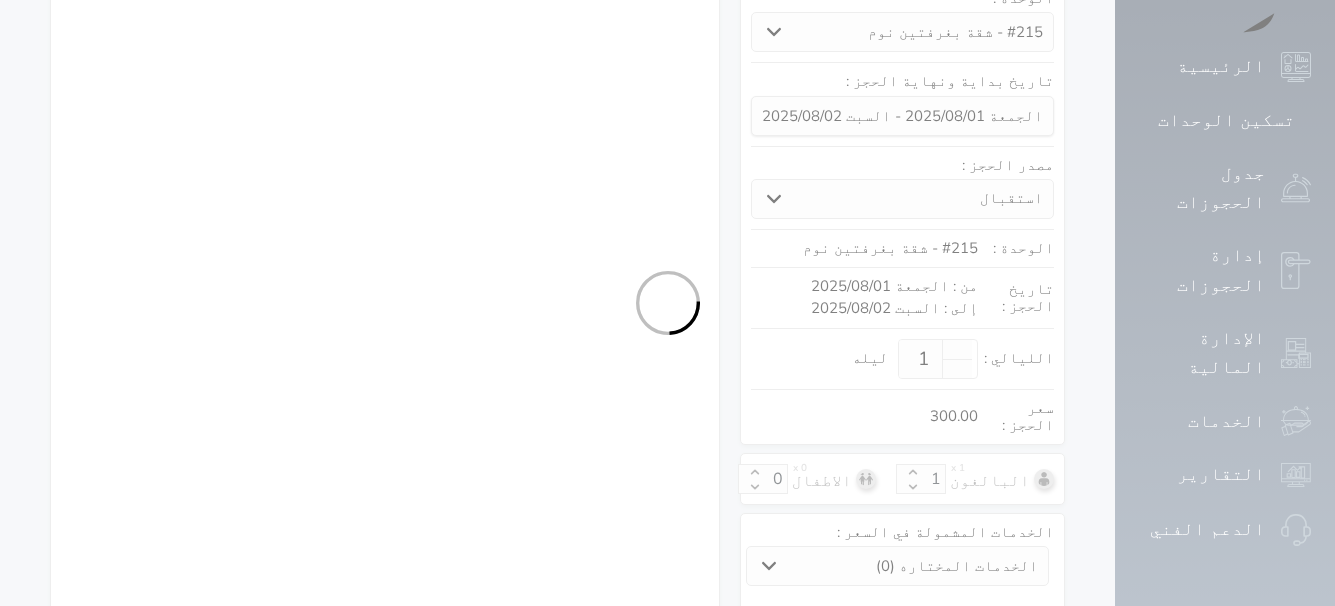 select on "7" 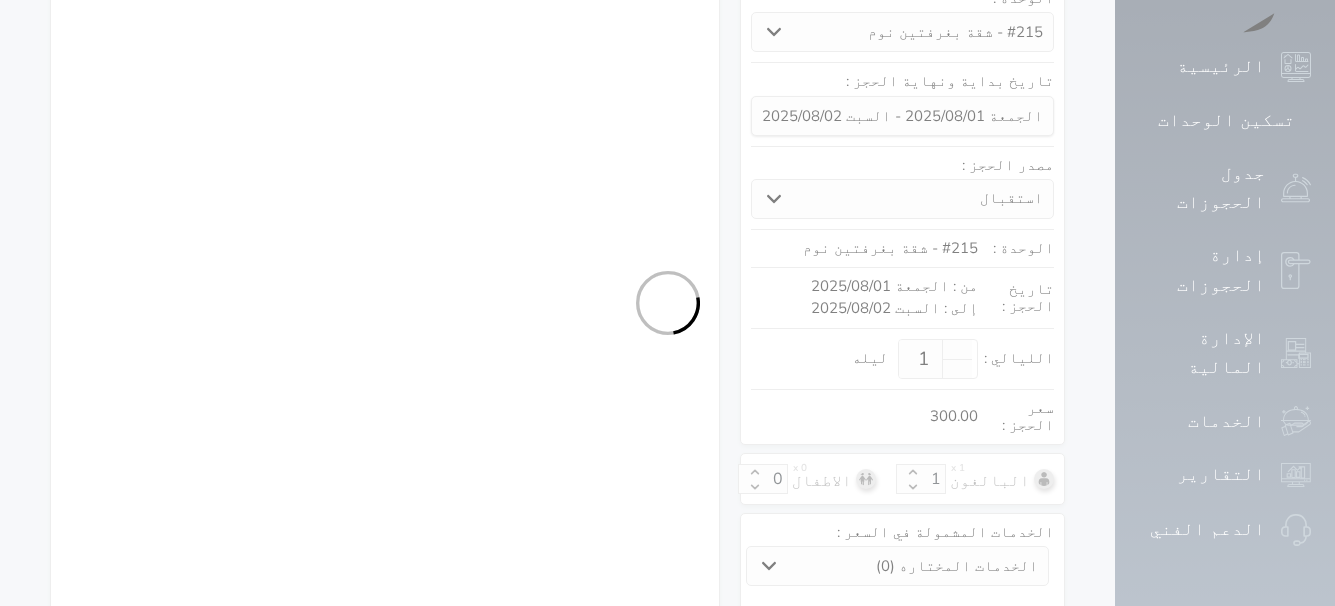 select on "9" 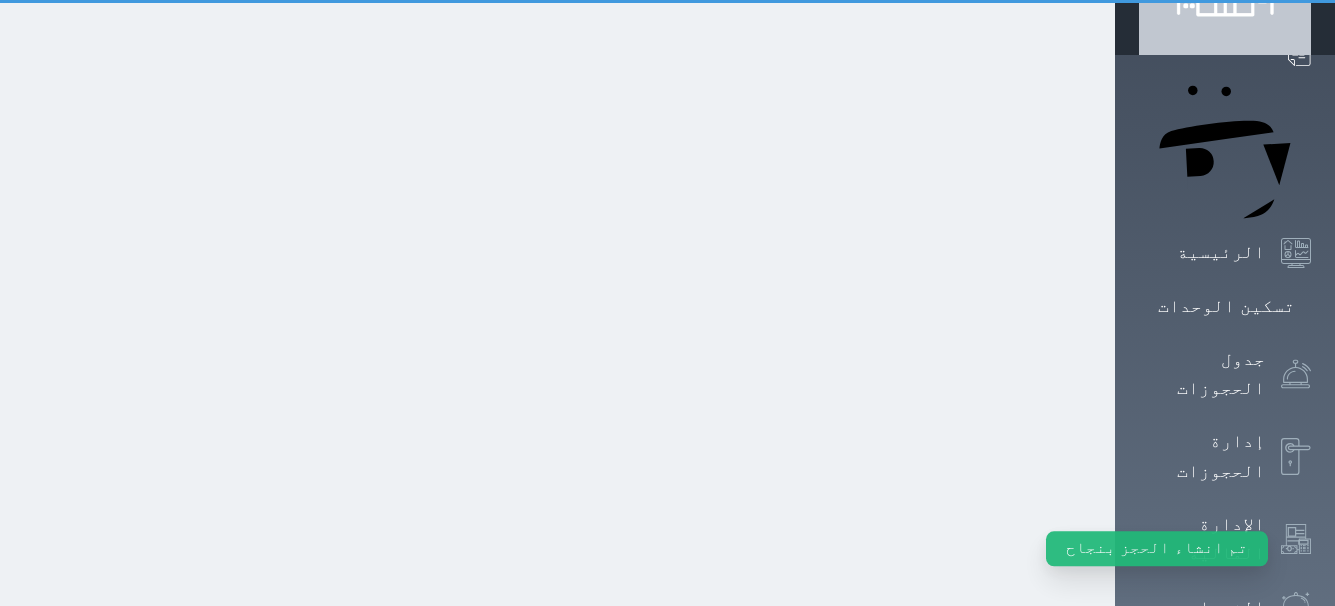 scroll, scrollTop: 0, scrollLeft: 0, axis: both 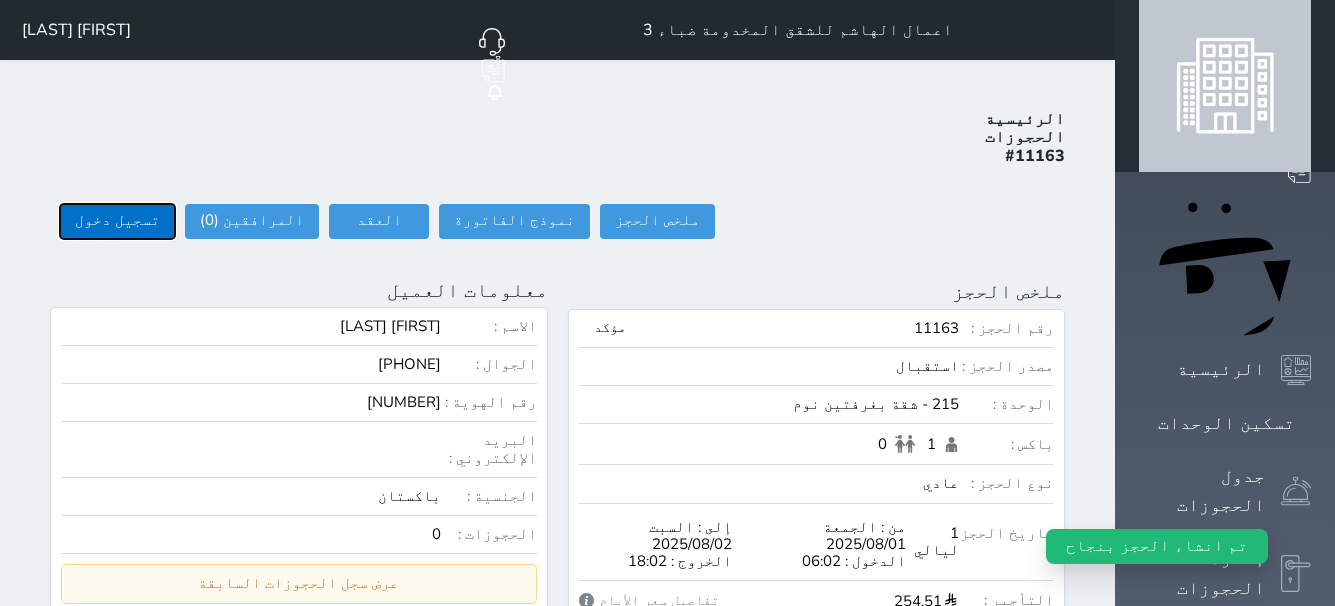 click on "تسجيل دخول" at bounding box center [117, 221] 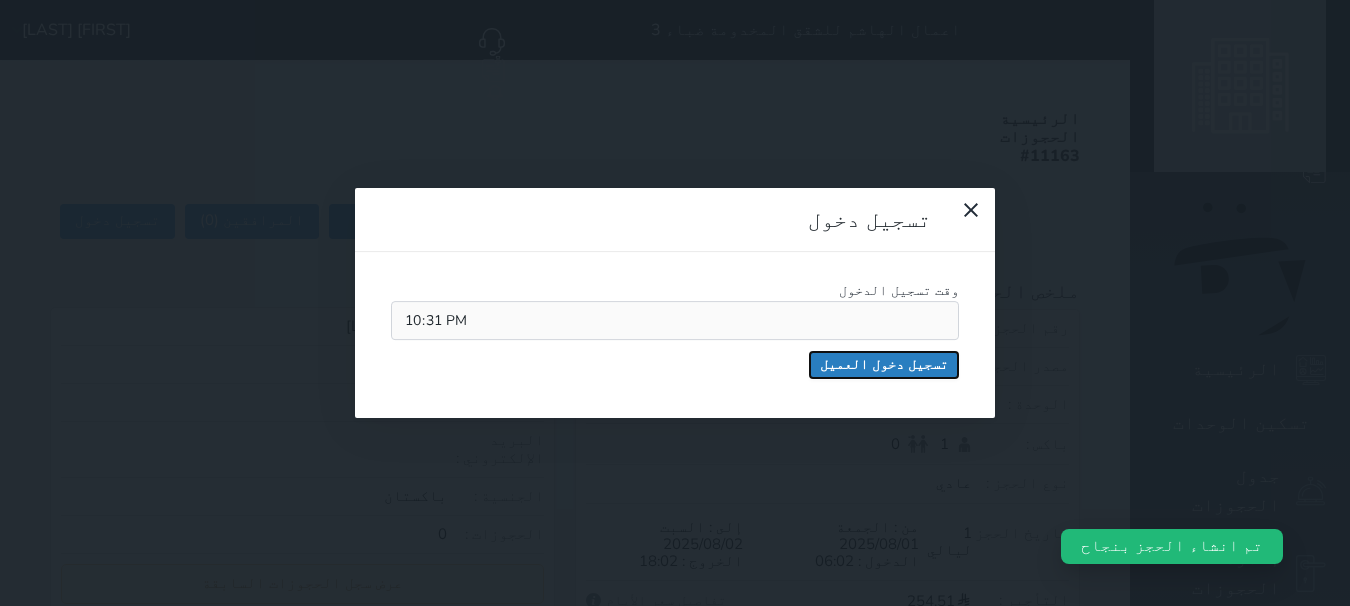 click on "تسجيل دخول العميل" at bounding box center (884, 365) 